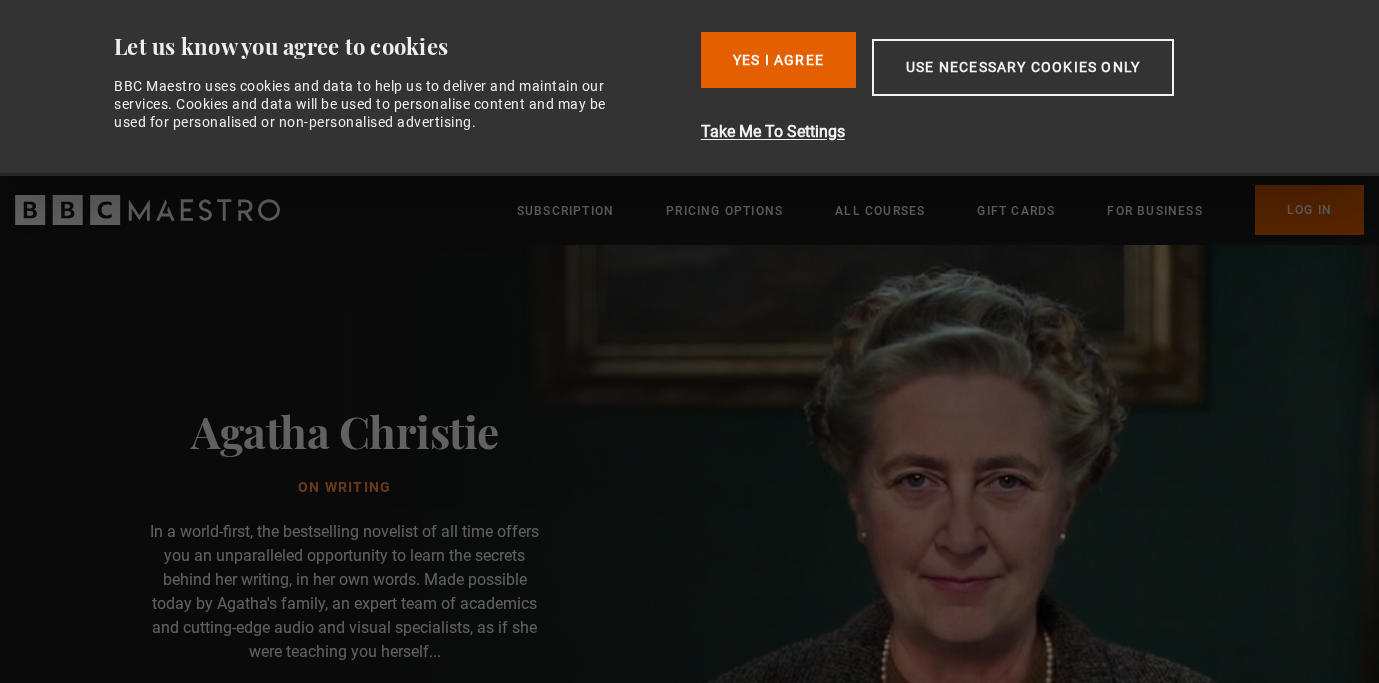 click on "Yes I Agree" at bounding box center (778, 60) 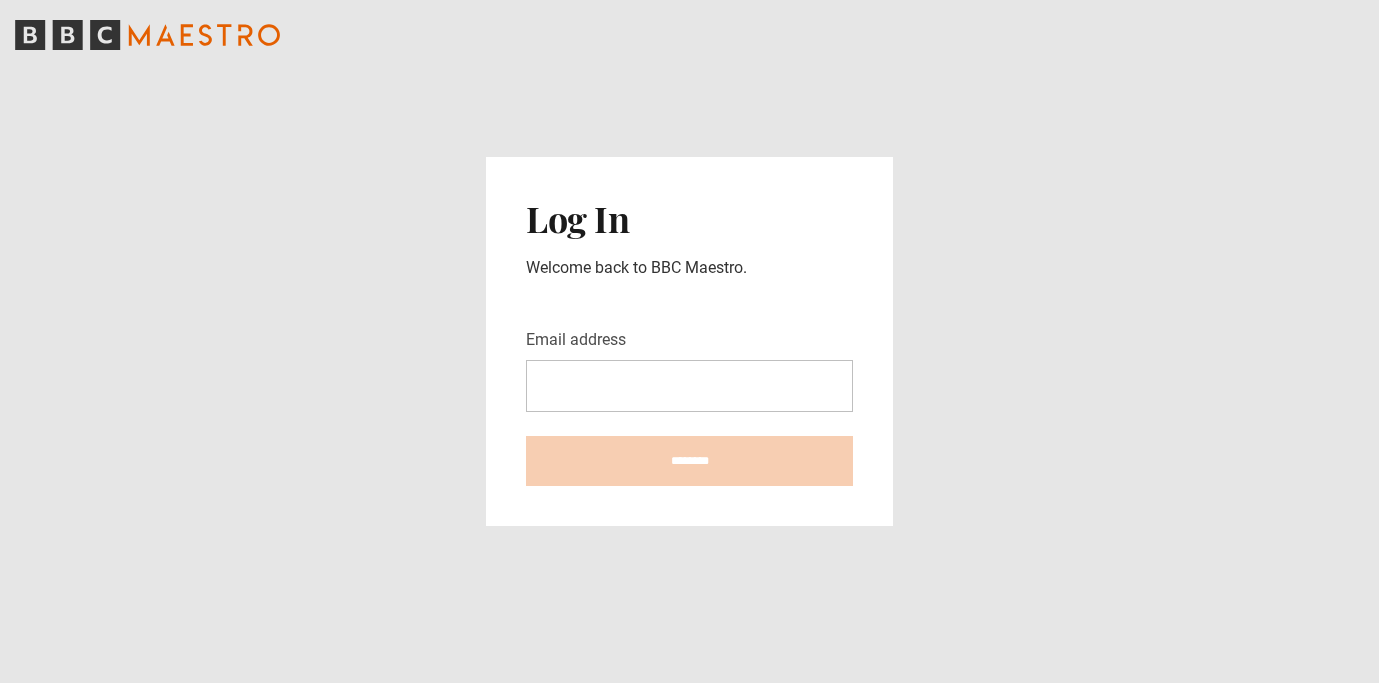 scroll, scrollTop: 0, scrollLeft: 0, axis: both 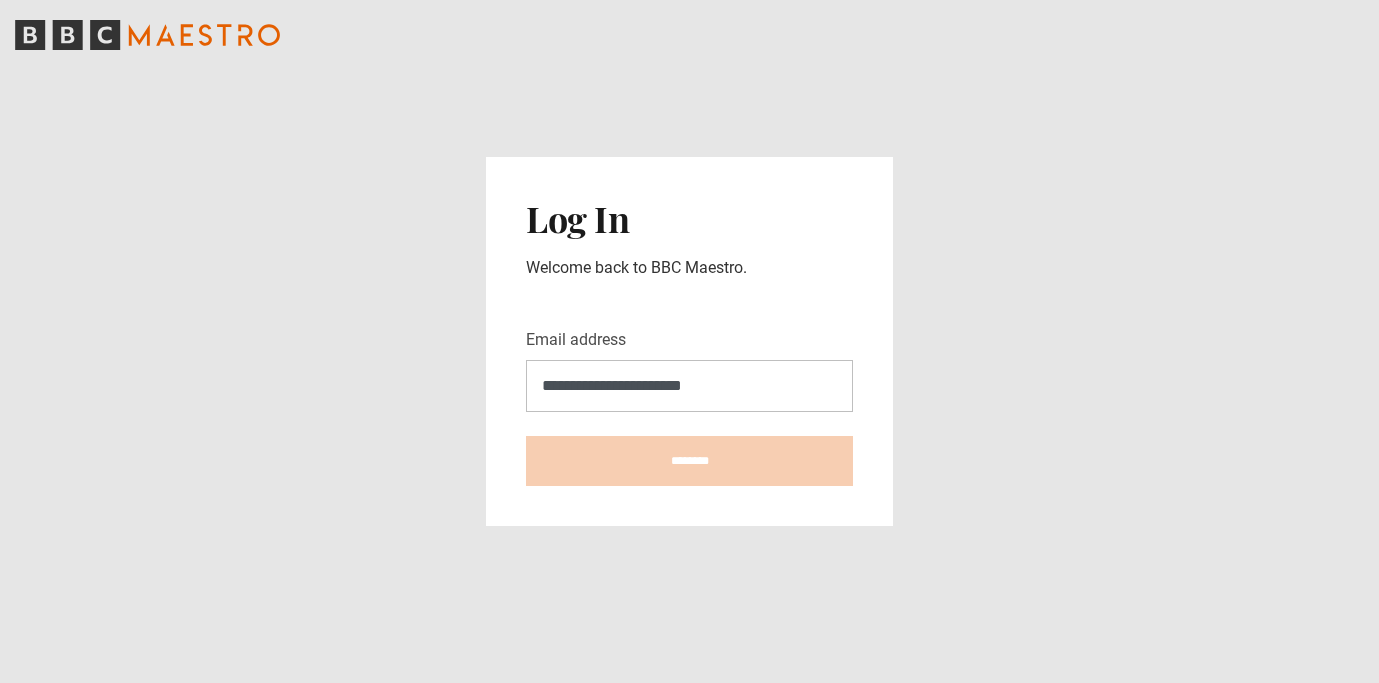 click on "**********" at bounding box center (689, 386) 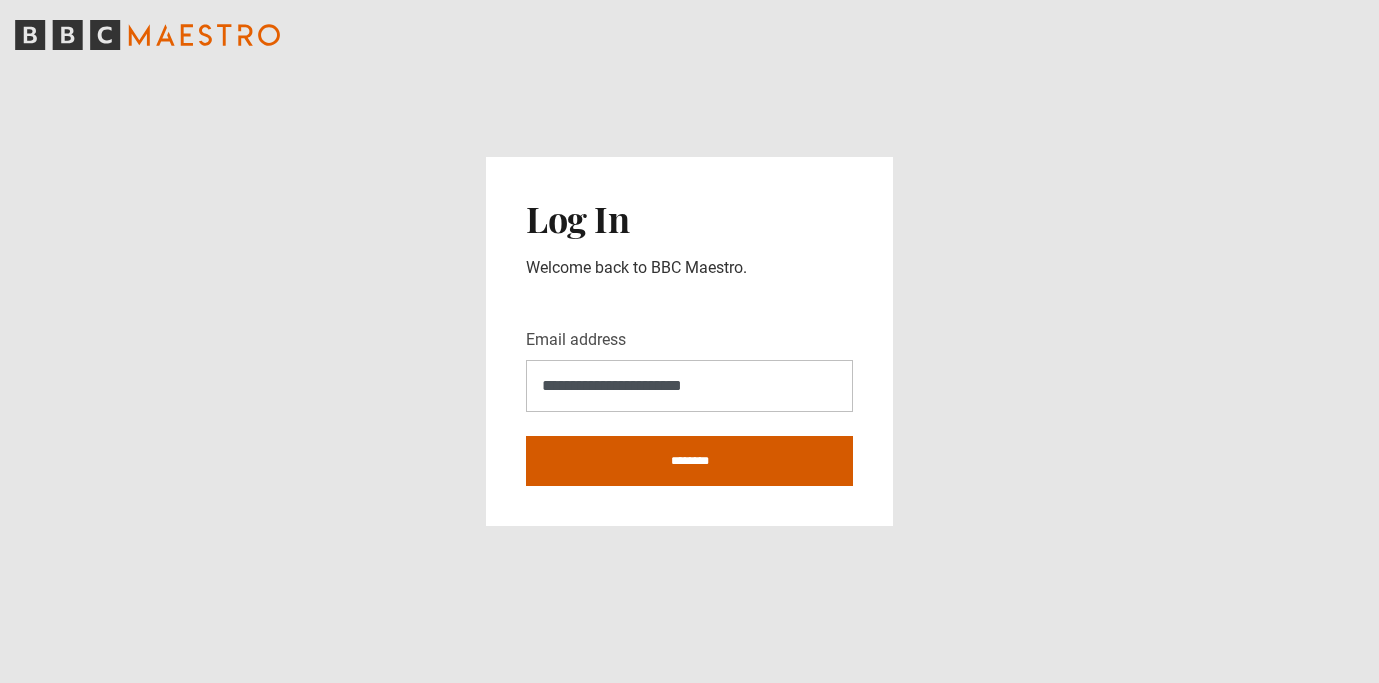 click on "********" at bounding box center (689, 461) 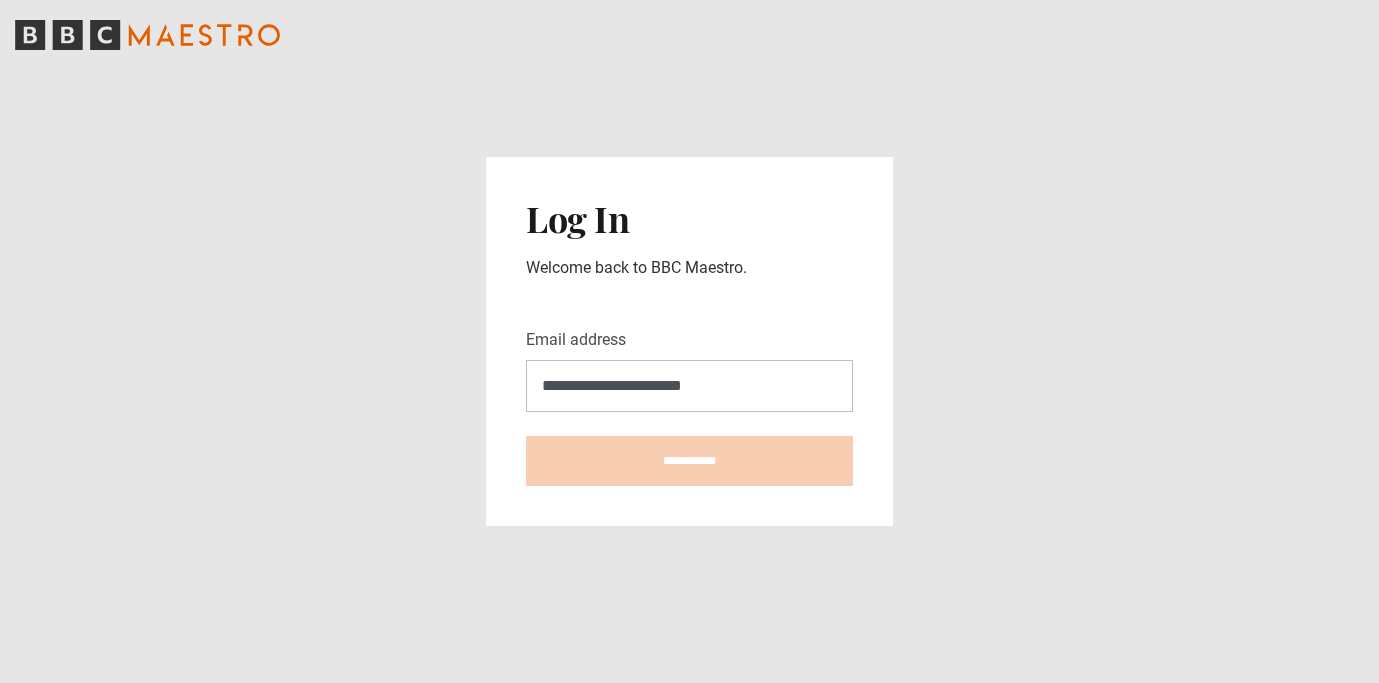 type on "**********" 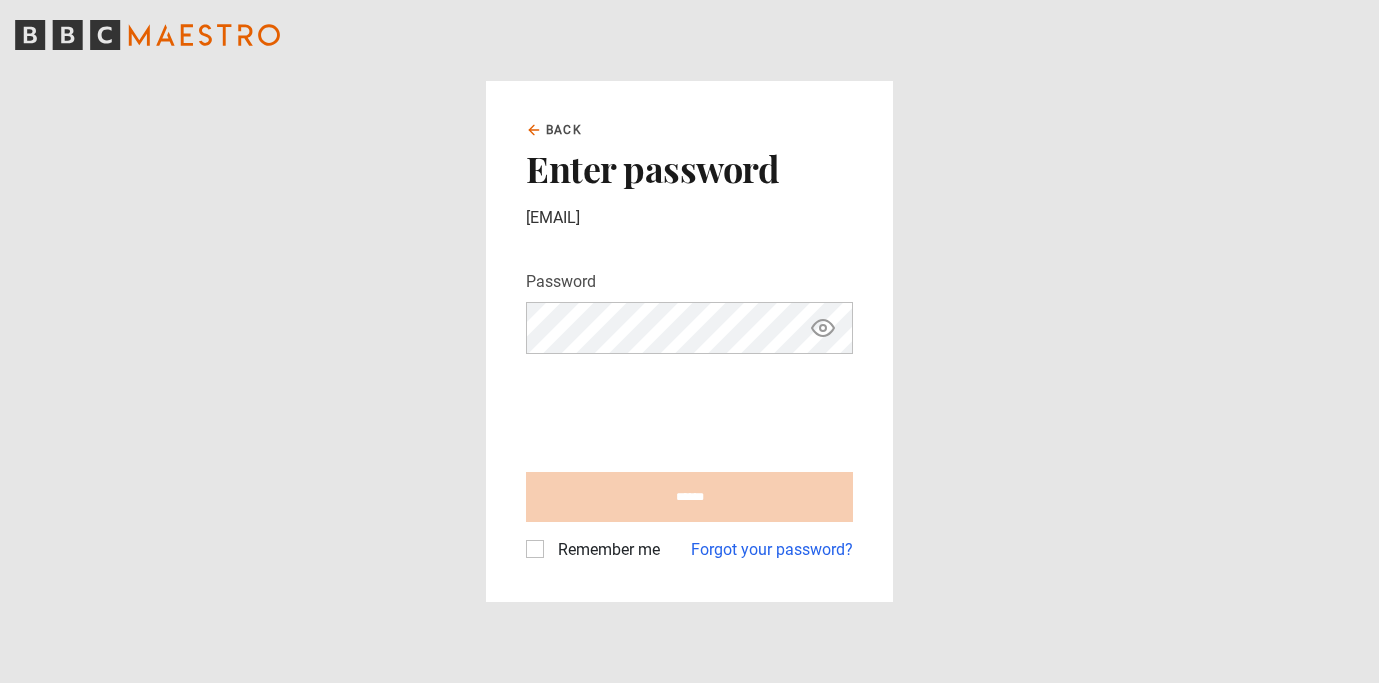 scroll, scrollTop: 0, scrollLeft: 0, axis: both 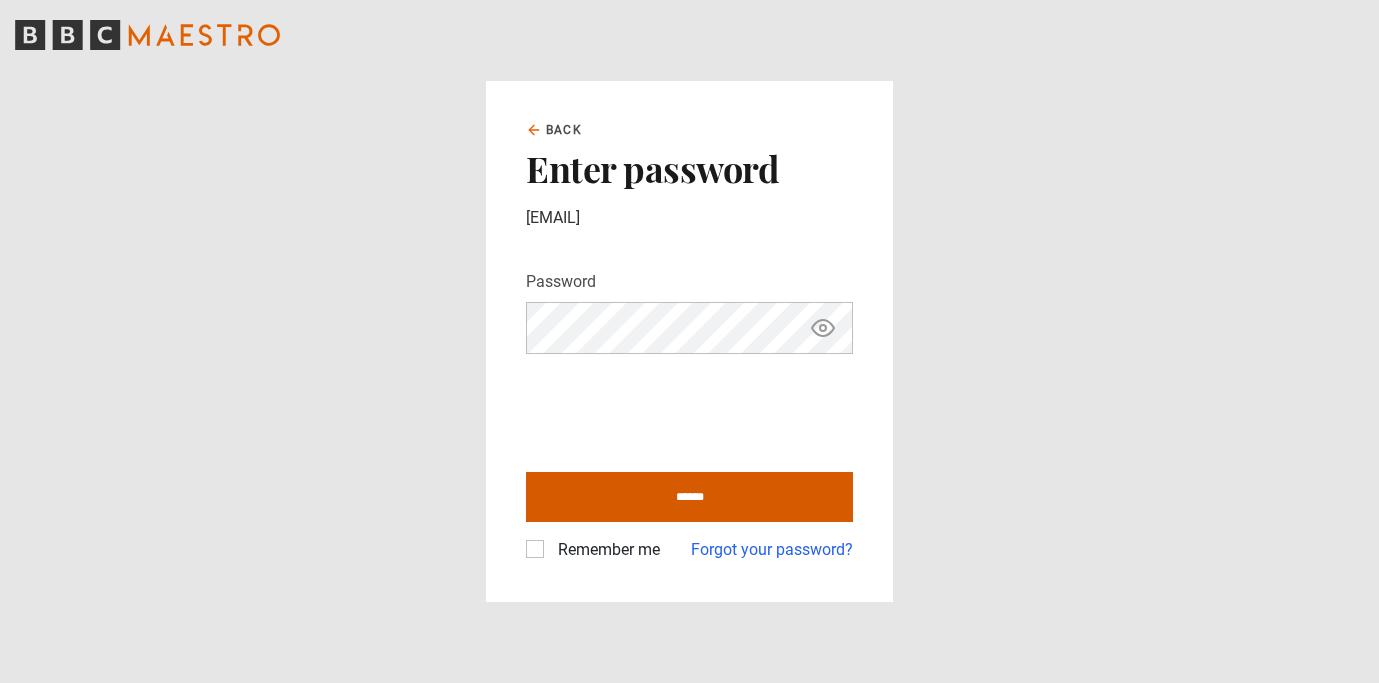 click on "******" at bounding box center [689, 497] 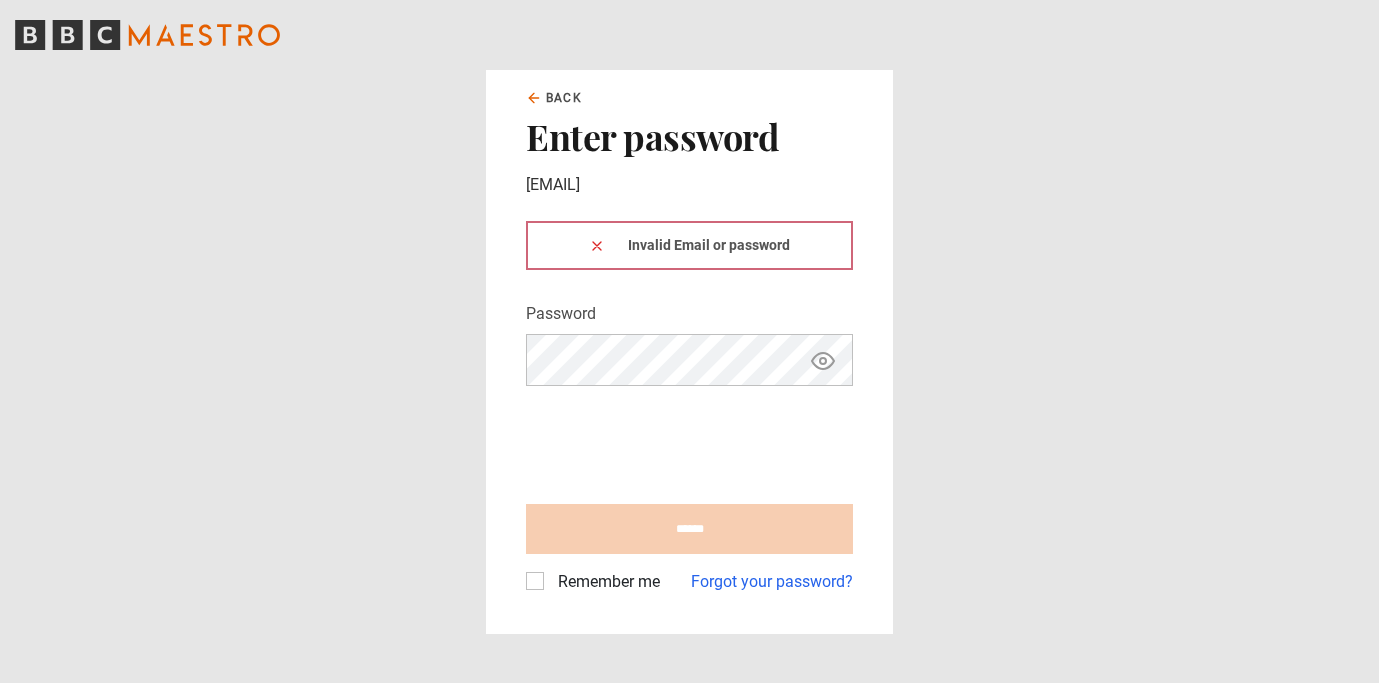 scroll, scrollTop: 0, scrollLeft: 0, axis: both 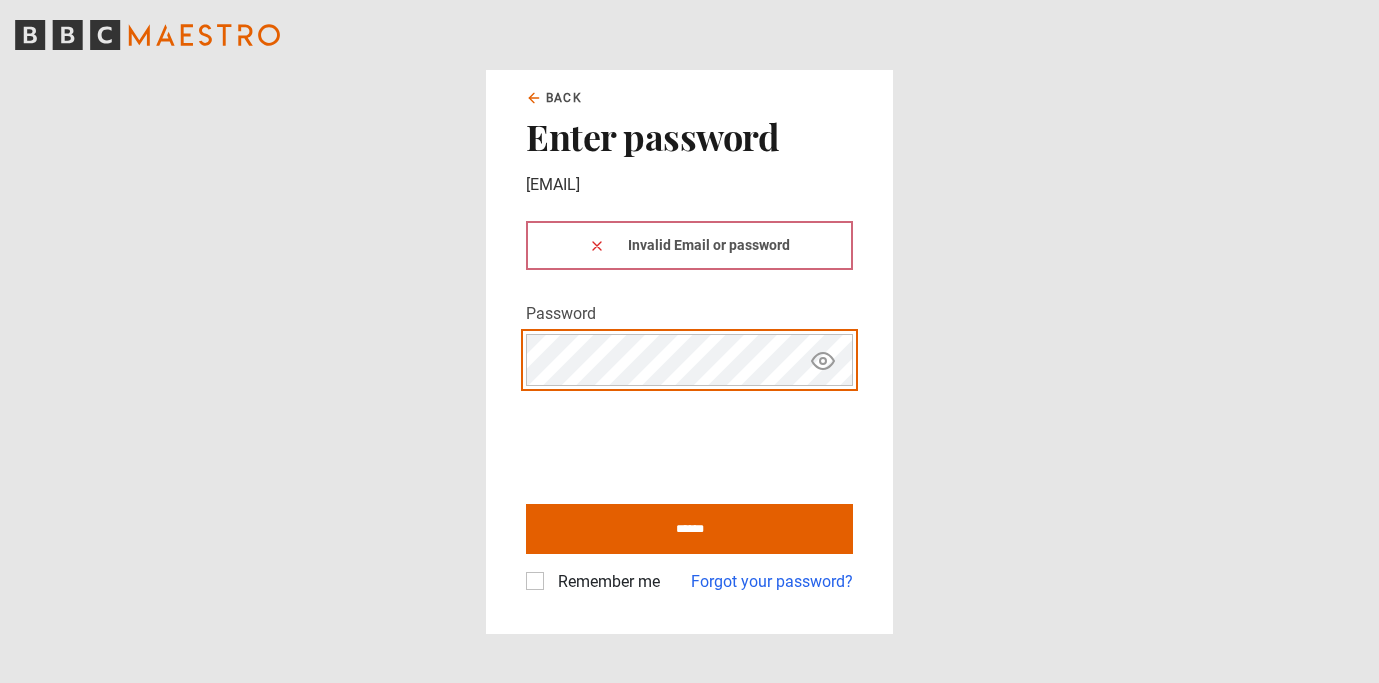 click on "Back
Enter password
[EMAIL]
Invalid Email or password
Password
Your password is hidden
******
Remember me
Forgot your password?" at bounding box center (689, 341) 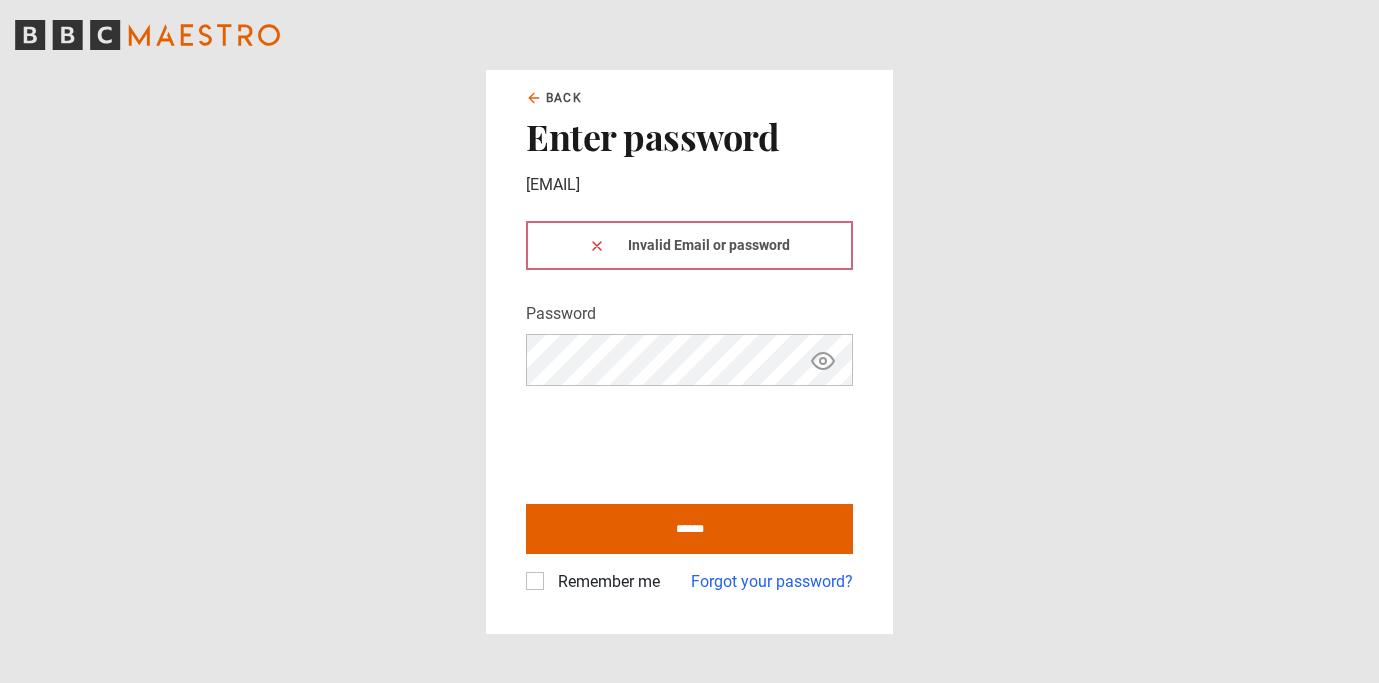 click on "Back
Enter password
[EMAIL]
Invalid Email or password
Password
Your password is hidden
******
Remember me
Forgot your password?" at bounding box center (689, 341) 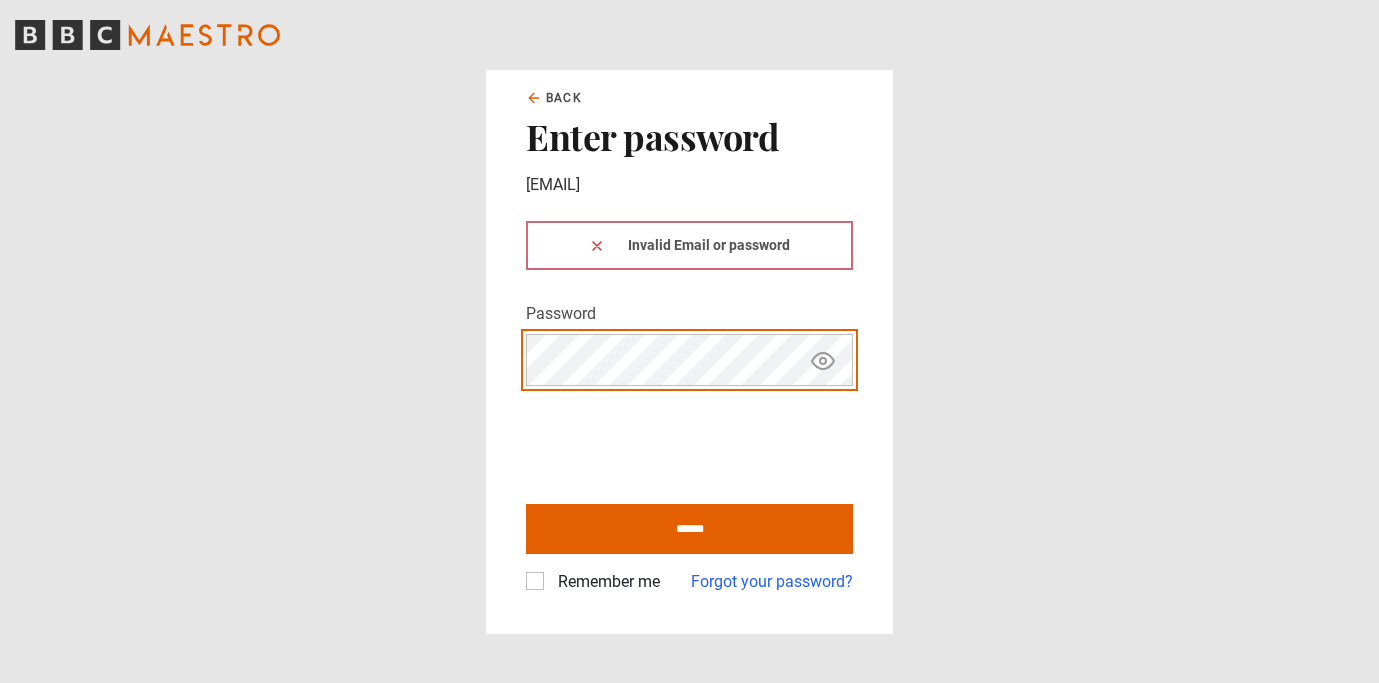 click on "Back
Enter password
[EMAIL]
Invalid Email or password
Password
Your password is hidden
******
Remember me
Forgot your password?" at bounding box center [689, 341] 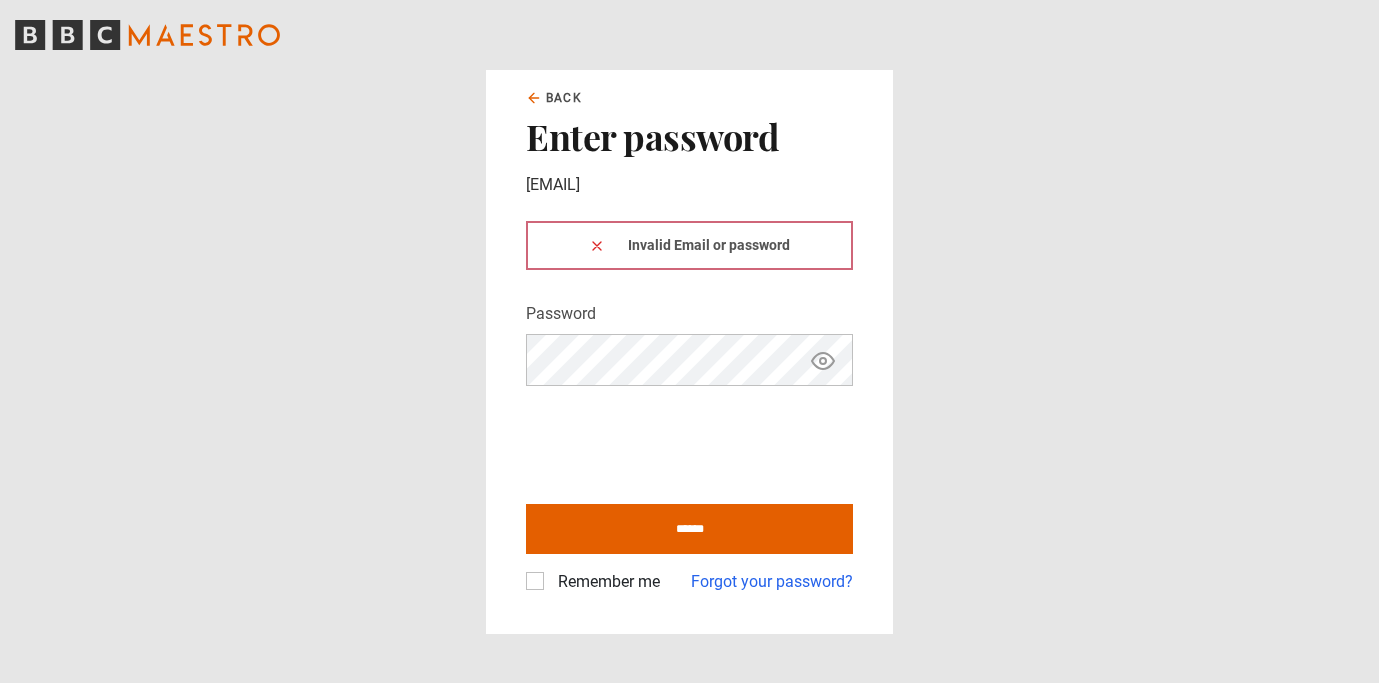 click 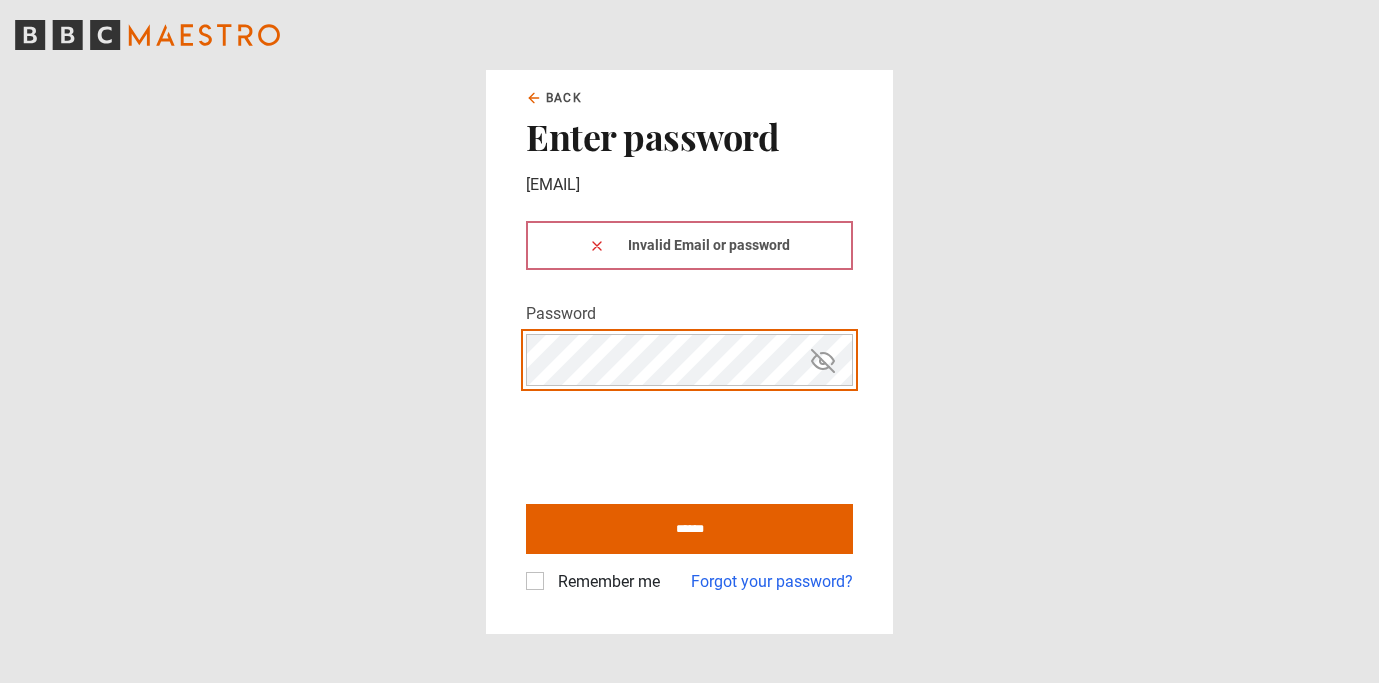 click on "Back
Enter password
sophie.farrow@gmail.com
Invalid Email or password
Password
Your password is hidden
******
Remember me
Forgot your password?" at bounding box center (689, 341) 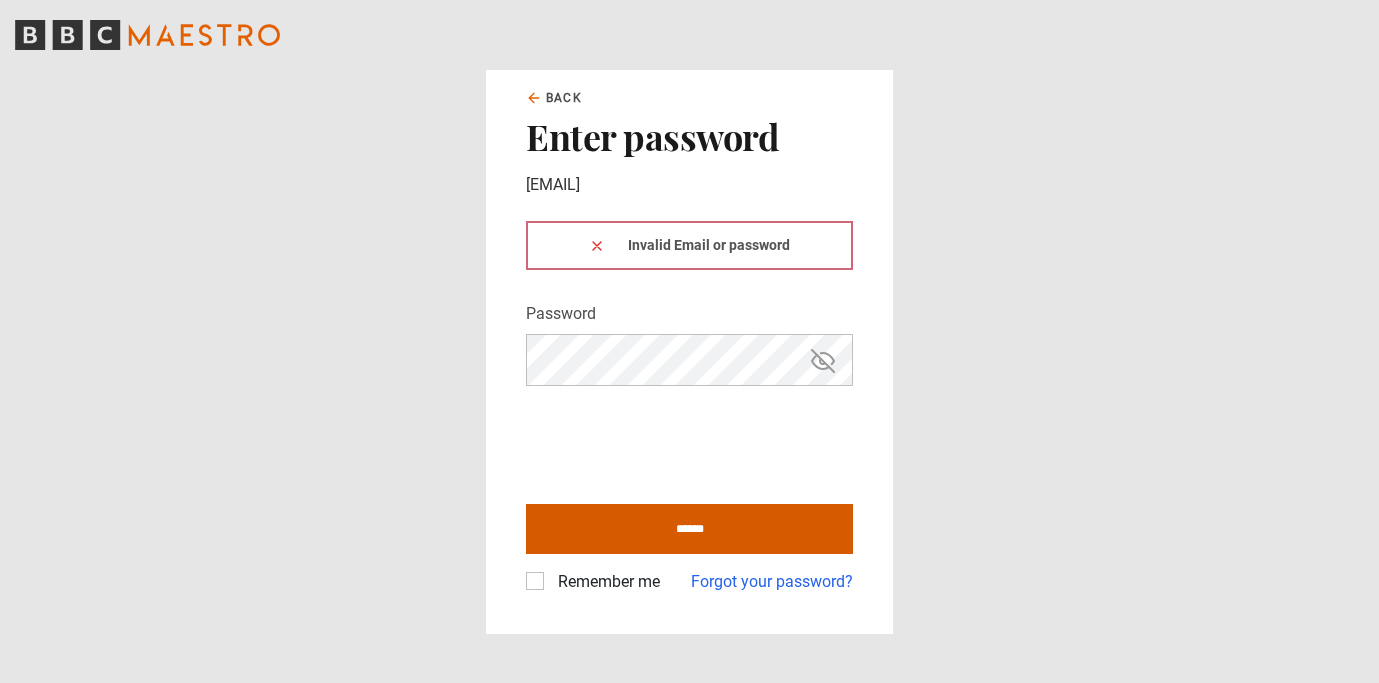 drag, startPoint x: 621, startPoint y: 542, endPoint x: 554, endPoint y: 613, distance: 97.62172 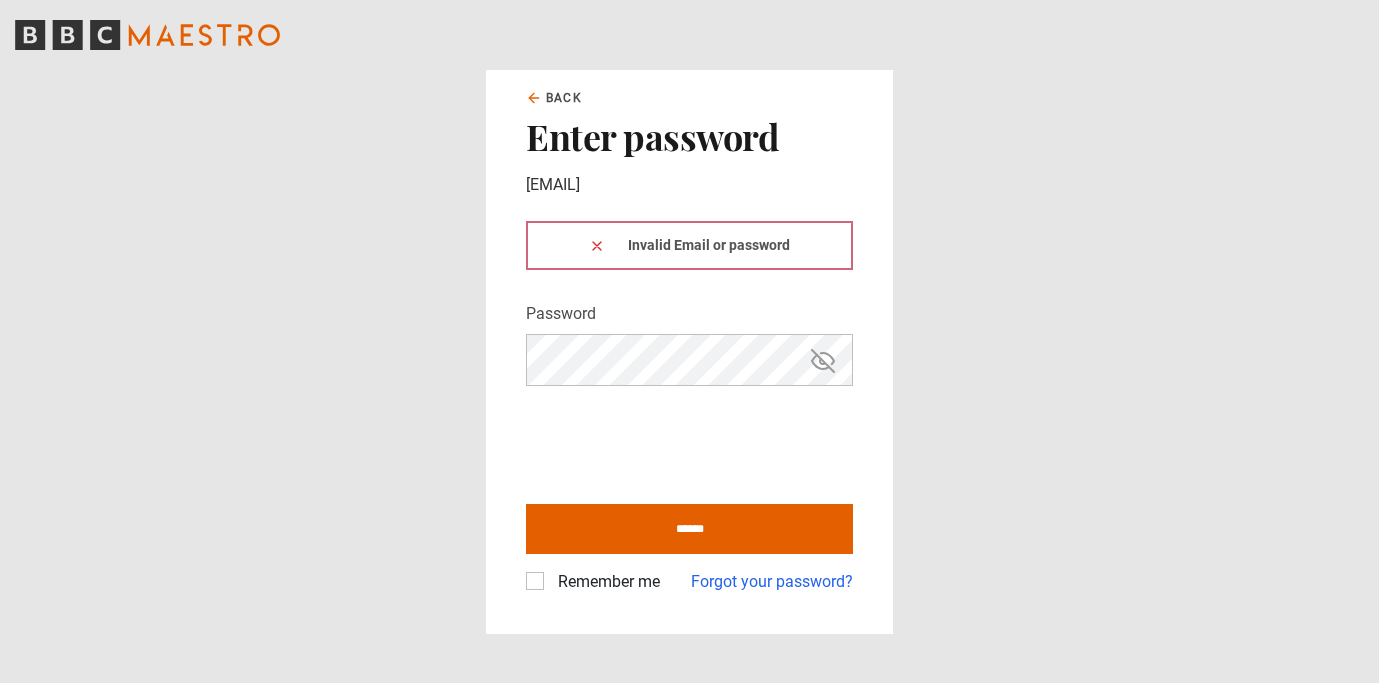 click on "Remember me" at bounding box center (605, 582) 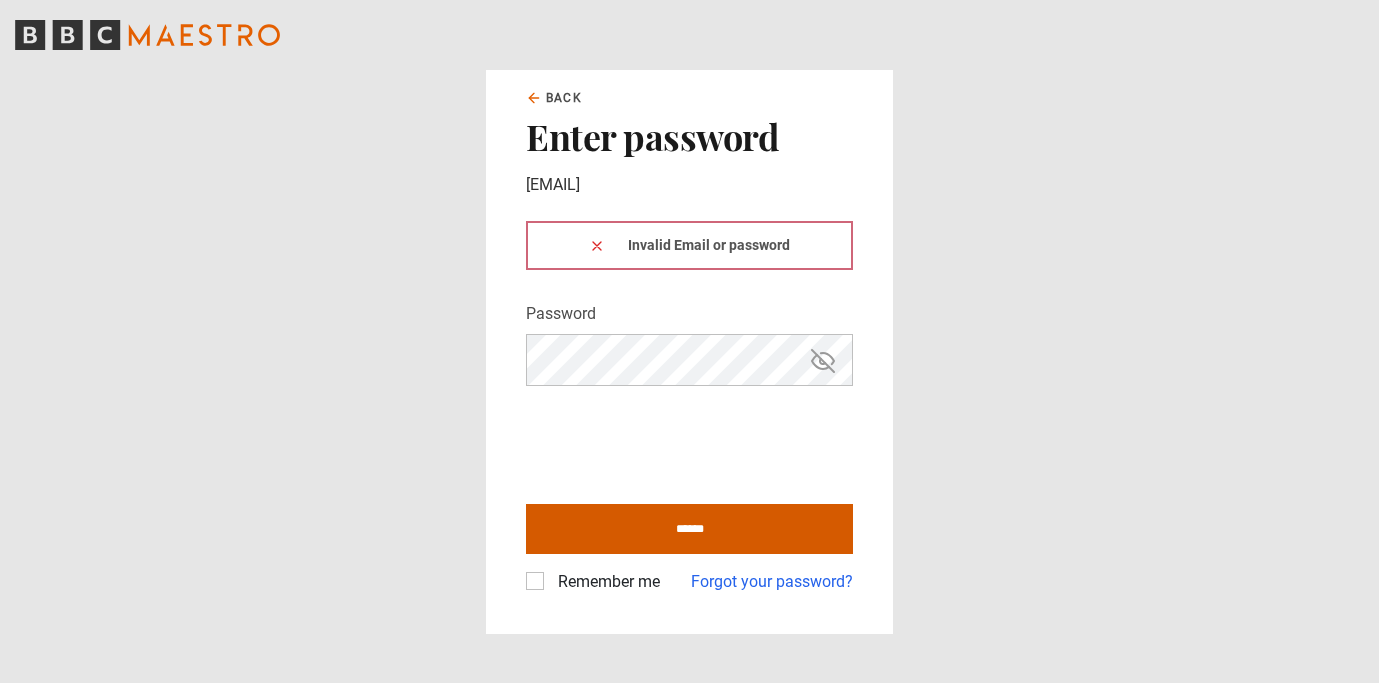 click on "******" at bounding box center (689, 529) 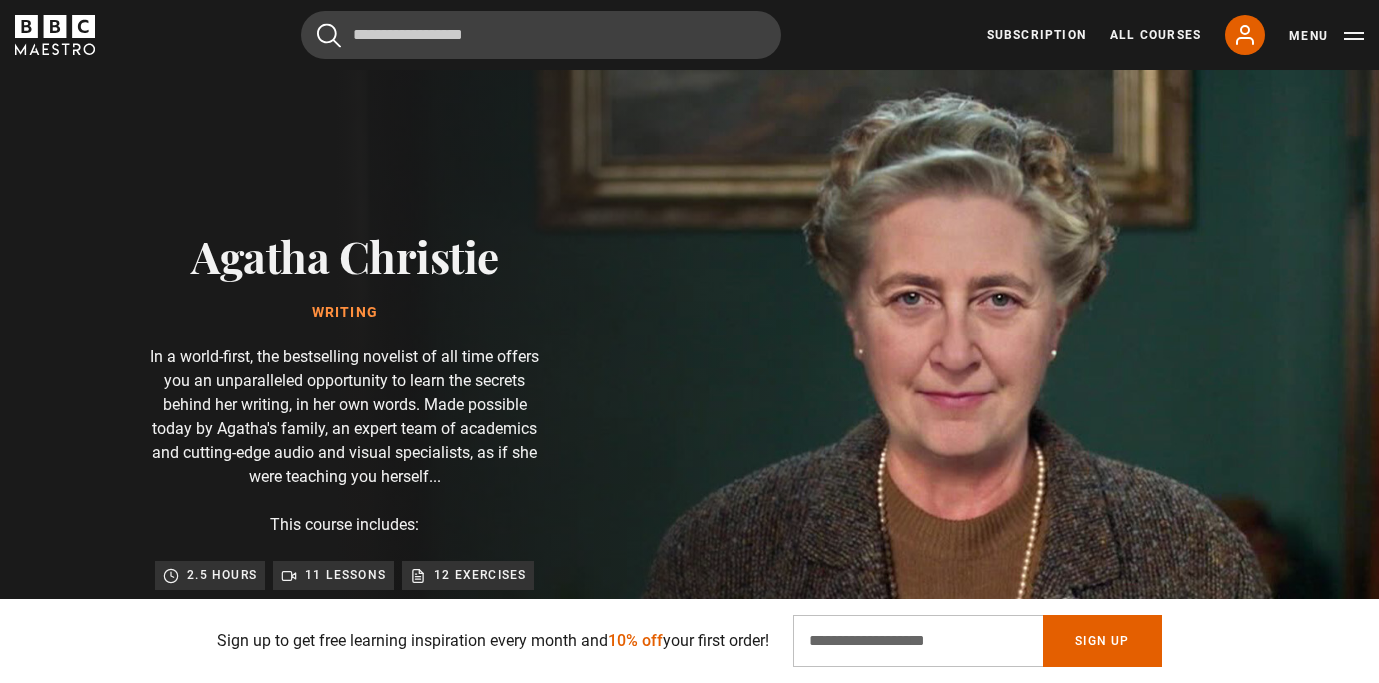 scroll, scrollTop: 559, scrollLeft: 0, axis: vertical 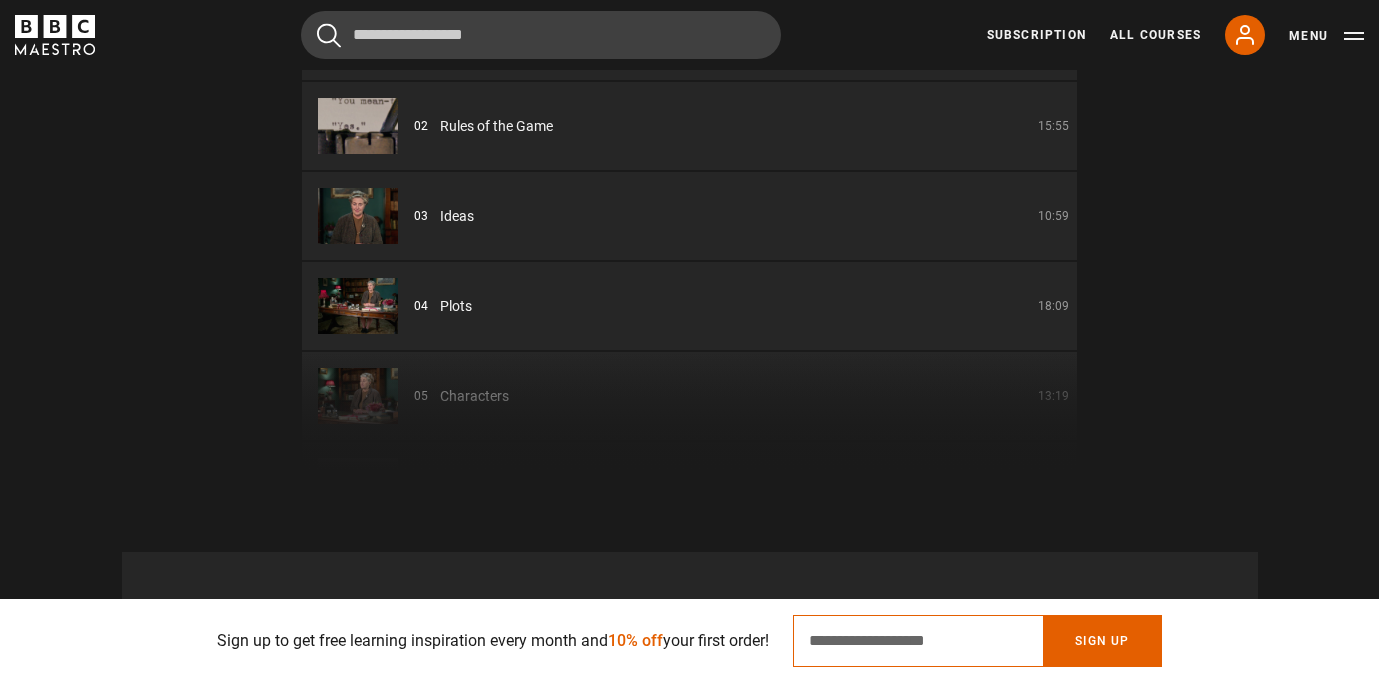 type on "**********" 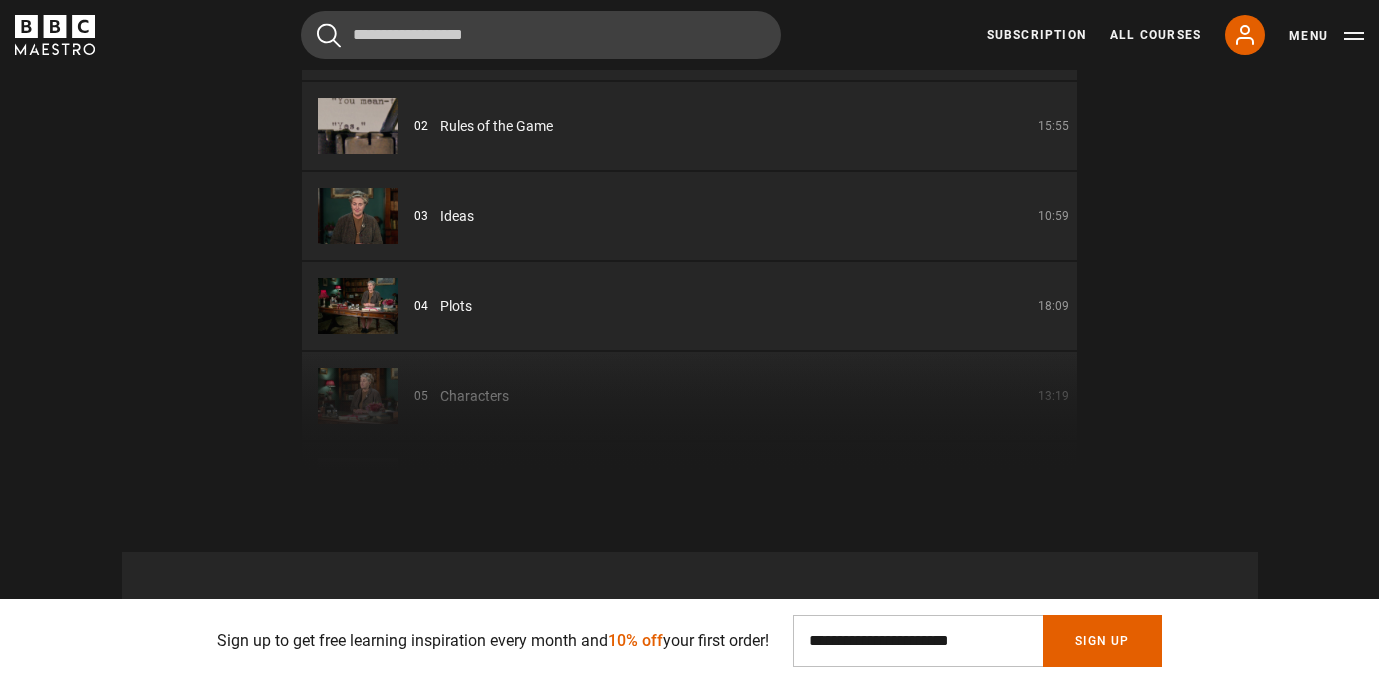 click on "Menu" at bounding box center (1326, 36) 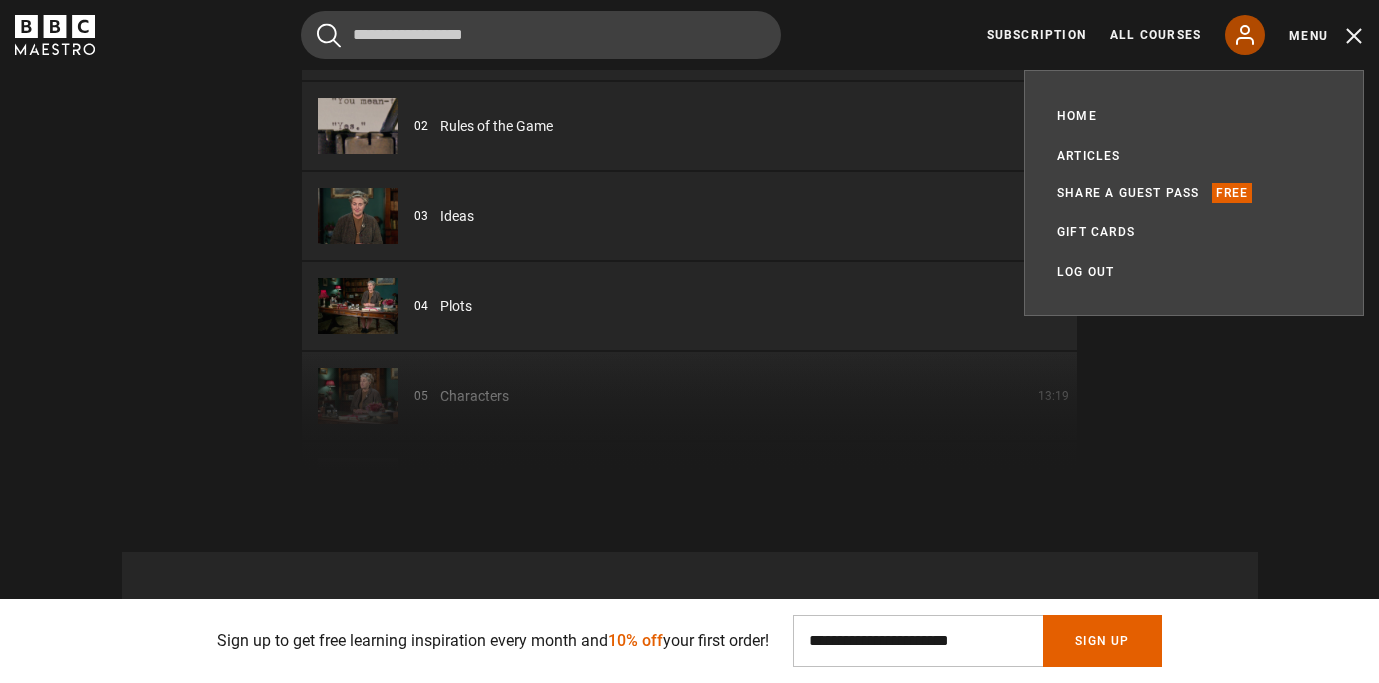 click 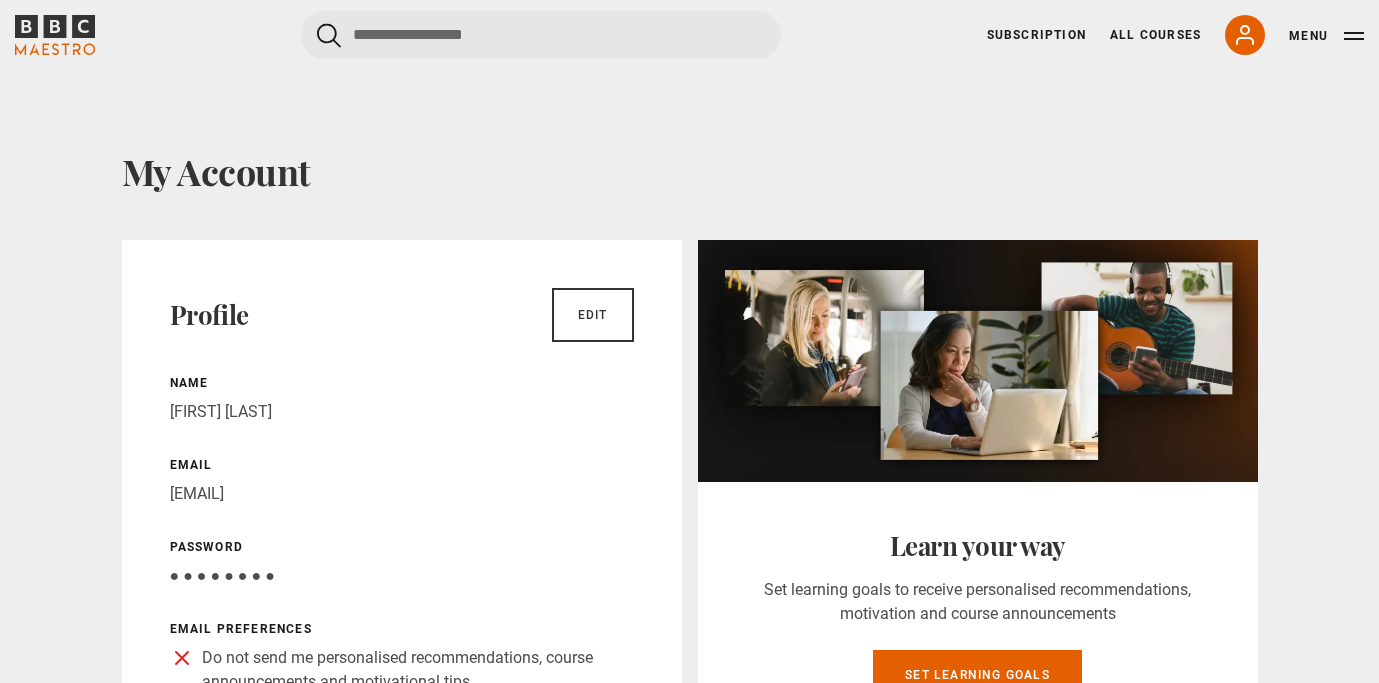 scroll, scrollTop: 0, scrollLeft: 0, axis: both 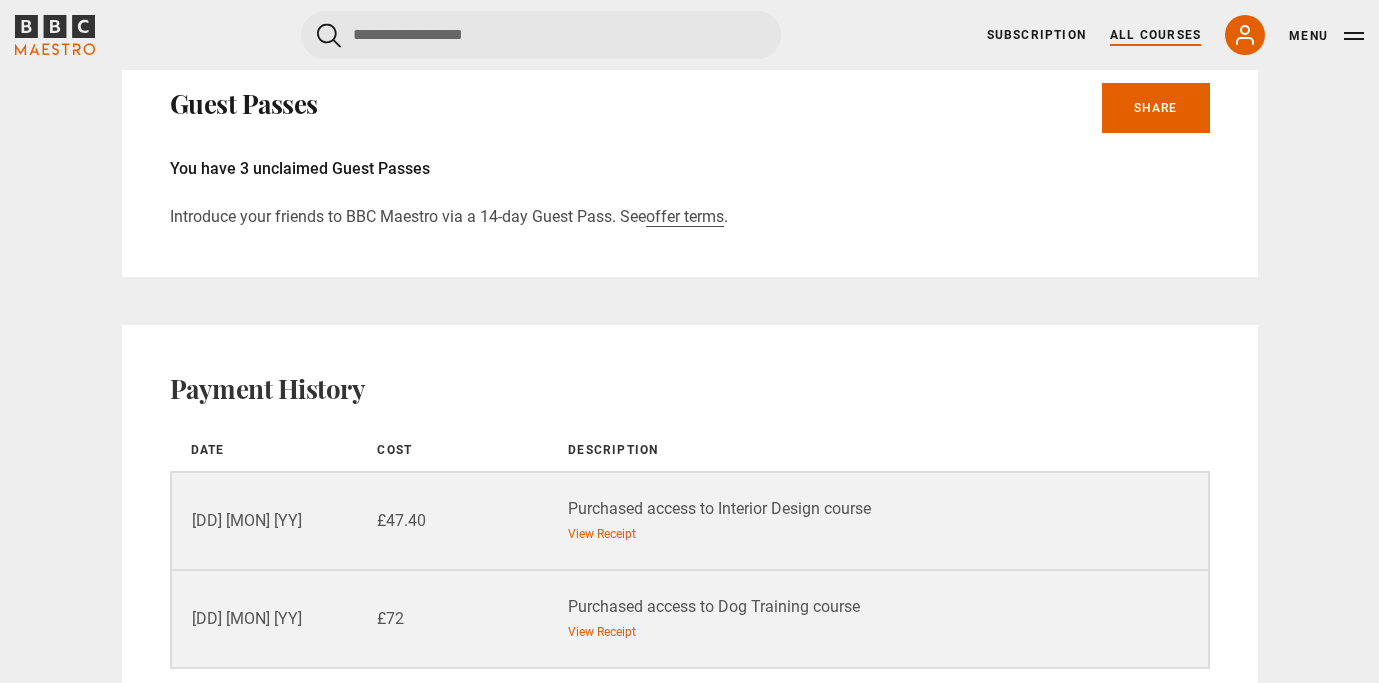 click on "All Courses" at bounding box center (1155, 35) 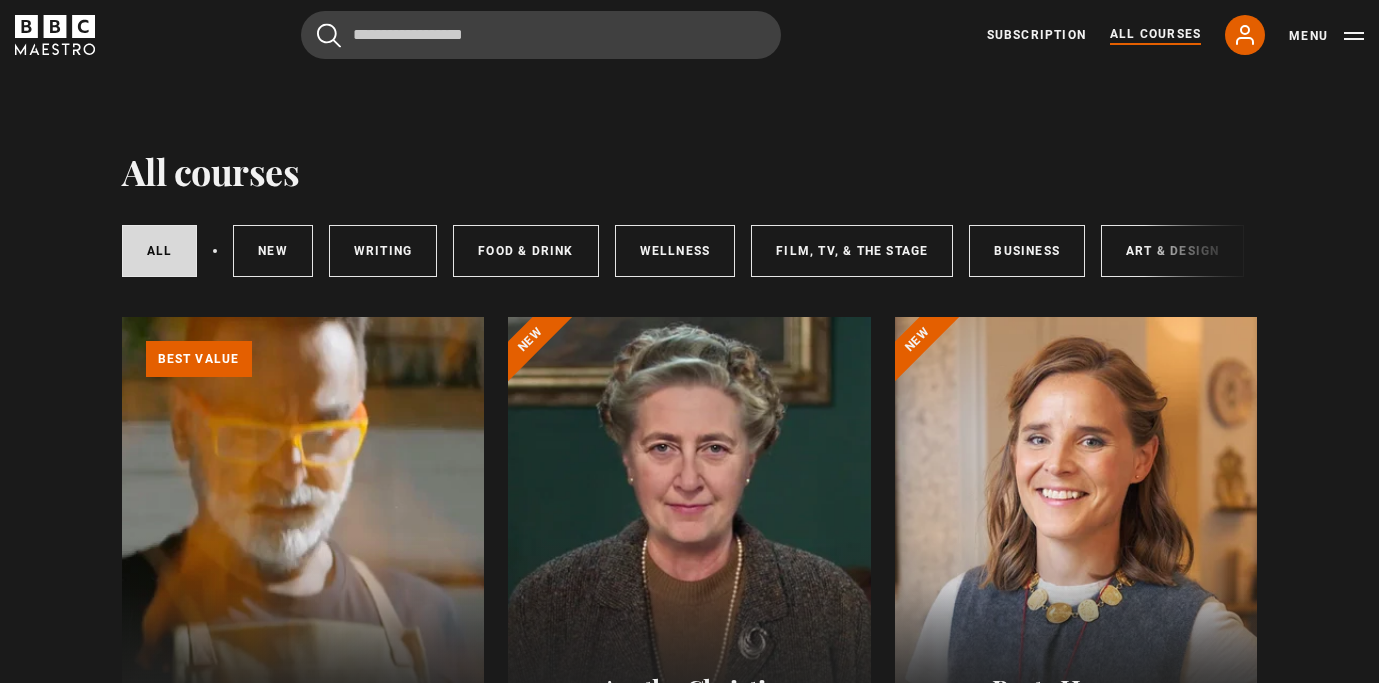 scroll, scrollTop: 0, scrollLeft: 0, axis: both 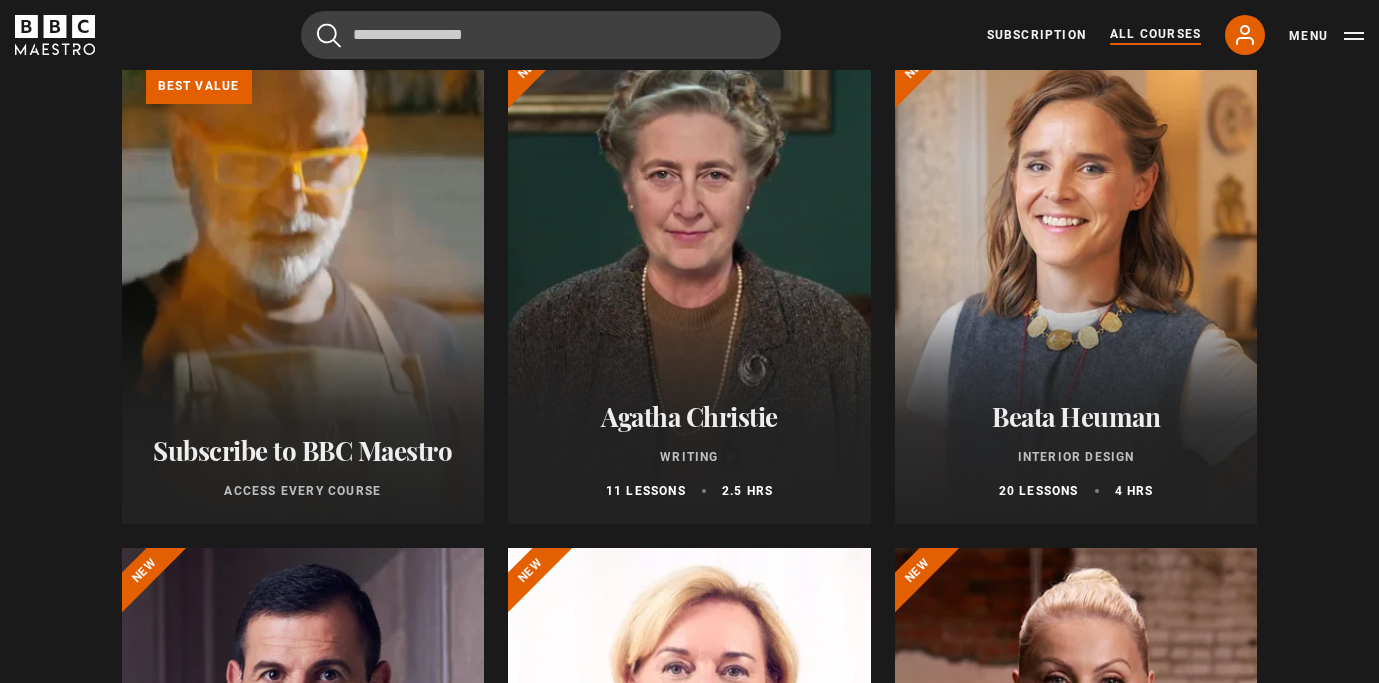 click at bounding box center [1076, 284] 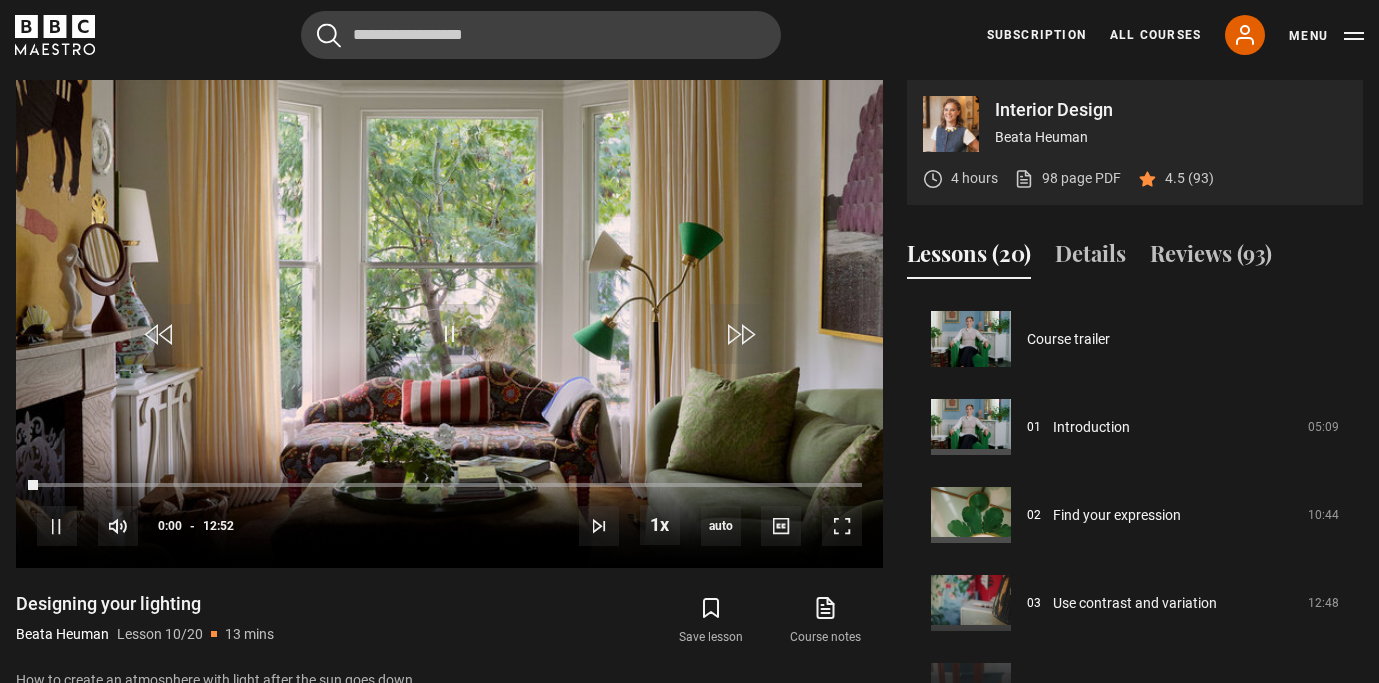 scroll, scrollTop: 0, scrollLeft: 0, axis: both 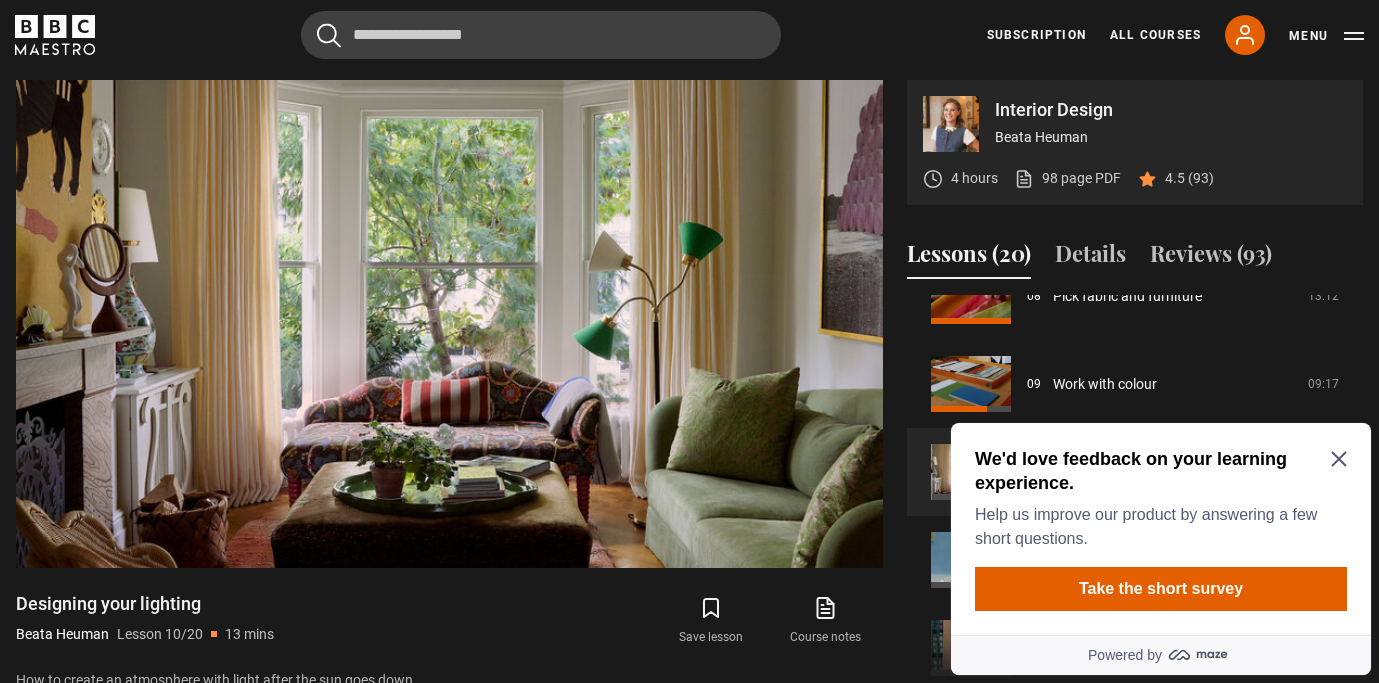 click 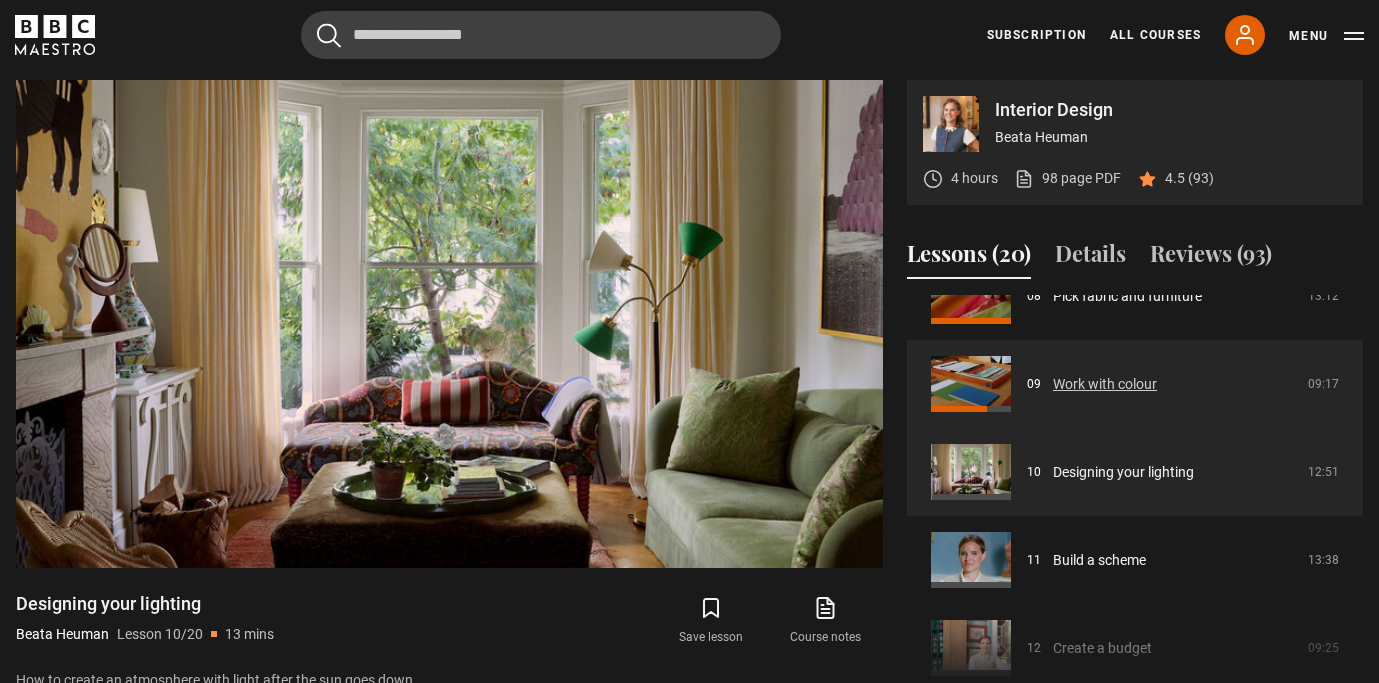 click on "Work with colour" at bounding box center (1105, 384) 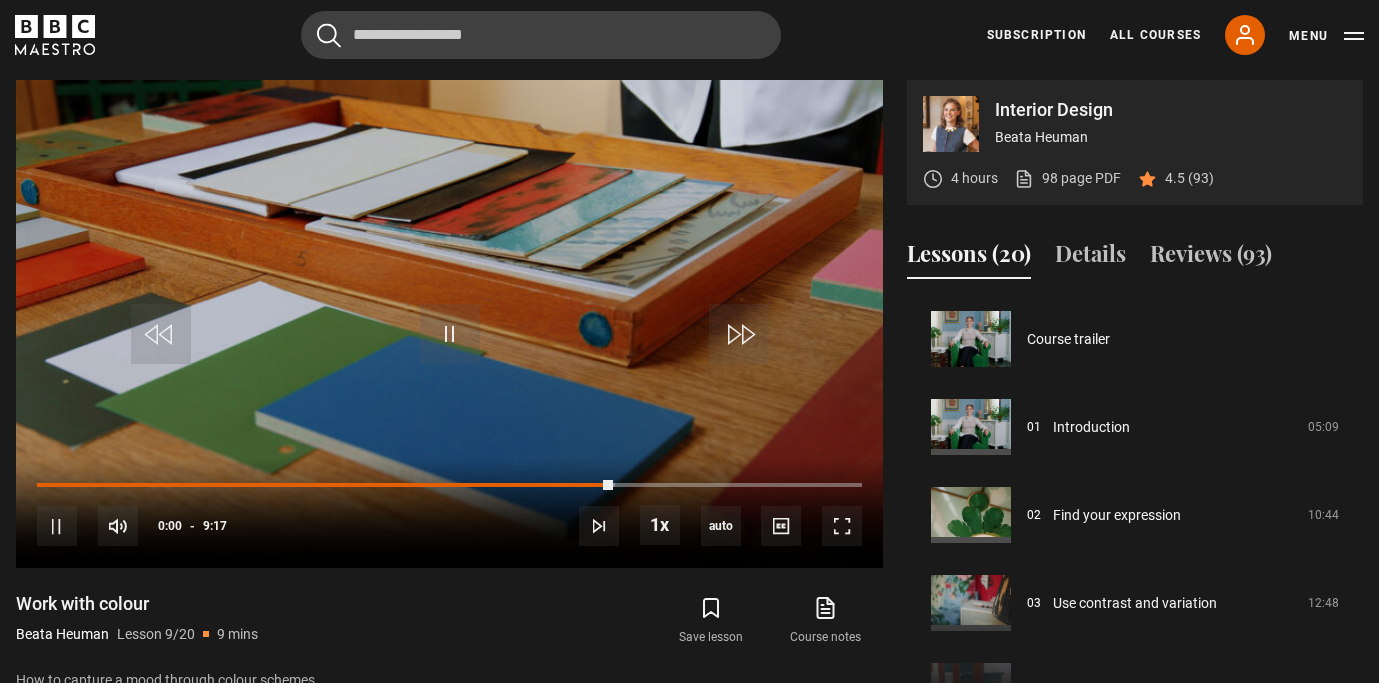 scroll, scrollTop: 876, scrollLeft: 0, axis: vertical 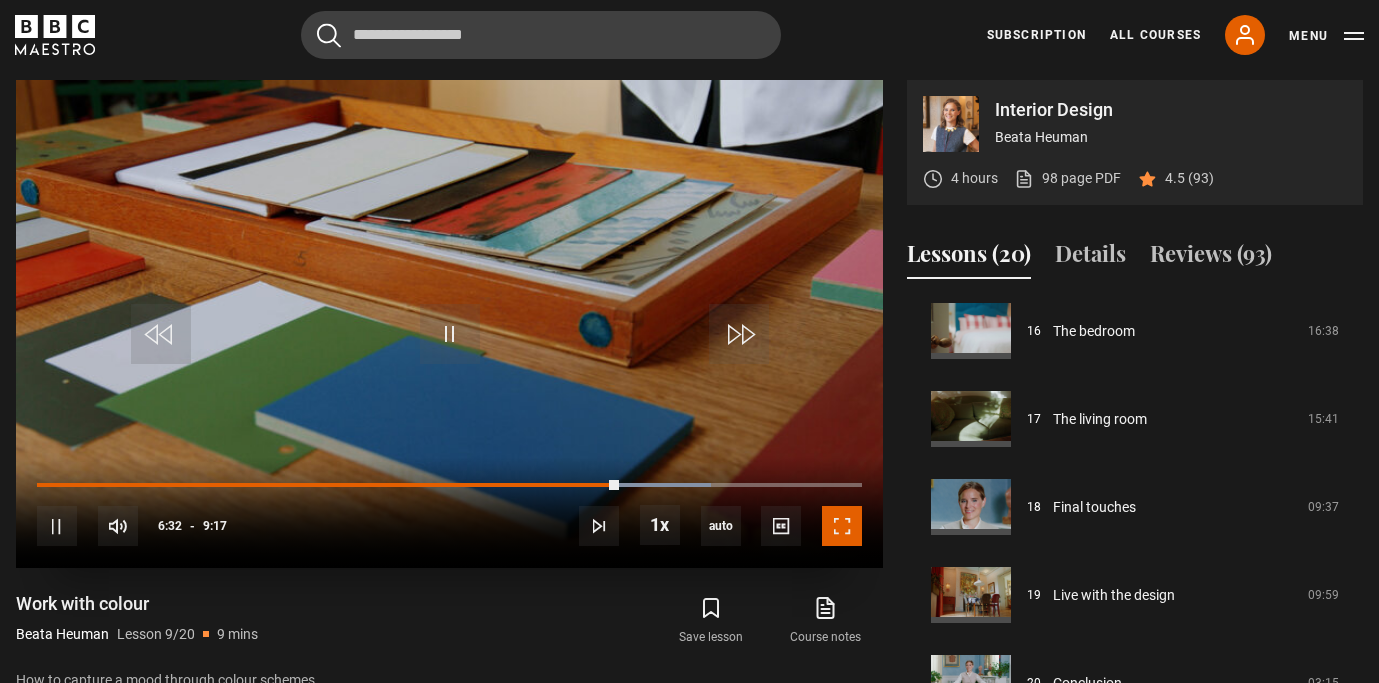 click at bounding box center [842, 526] 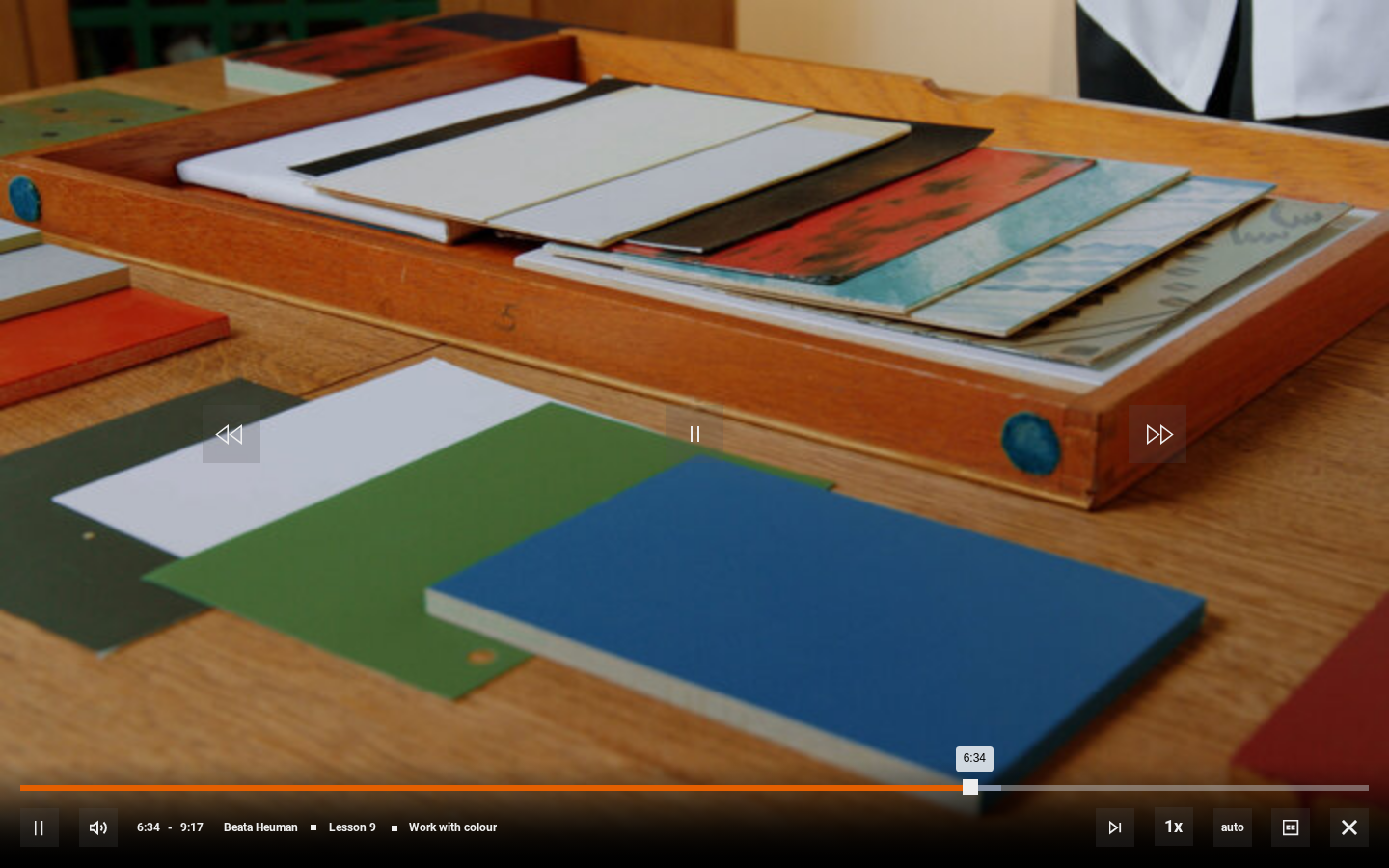 click on "5:53" at bounding box center [878, 788] 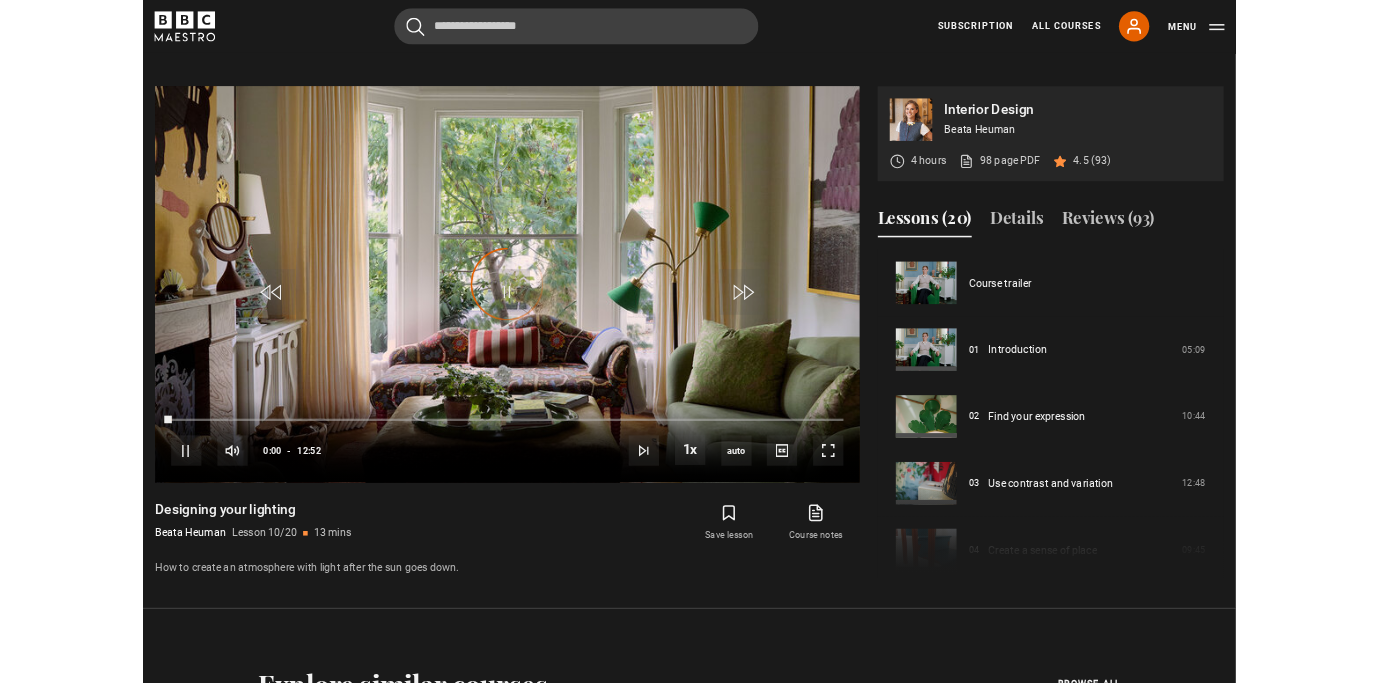 scroll, scrollTop: 910, scrollLeft: 0, axis: vertical 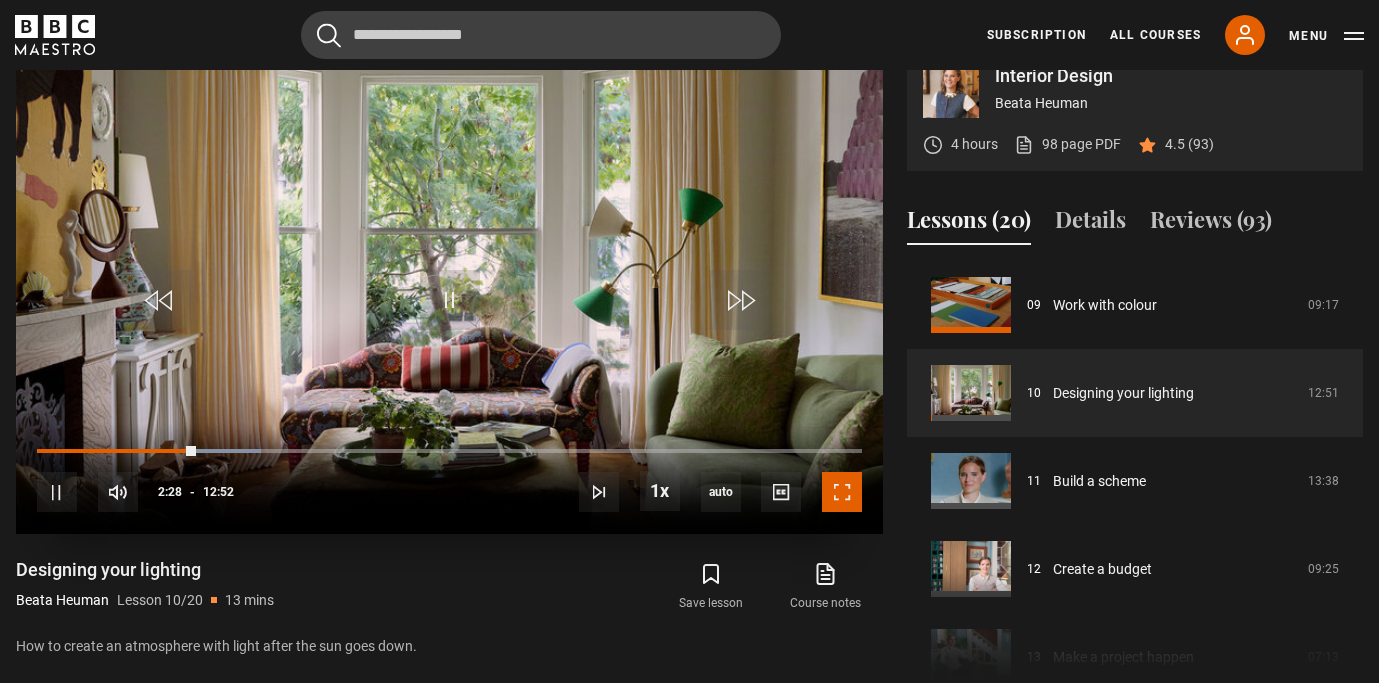 click at bounding box center (842, 492) 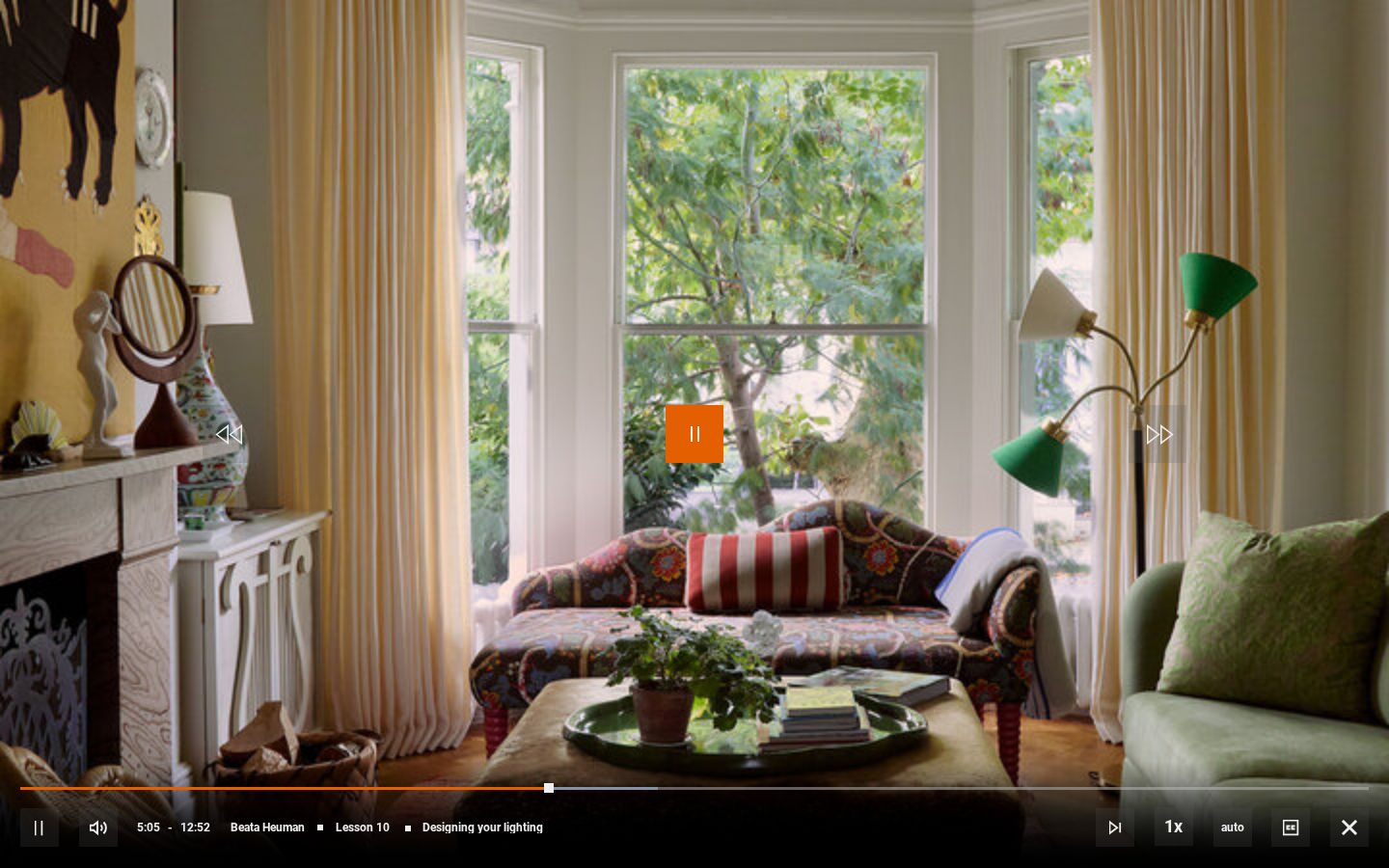 click at bounding box center (694, 434) 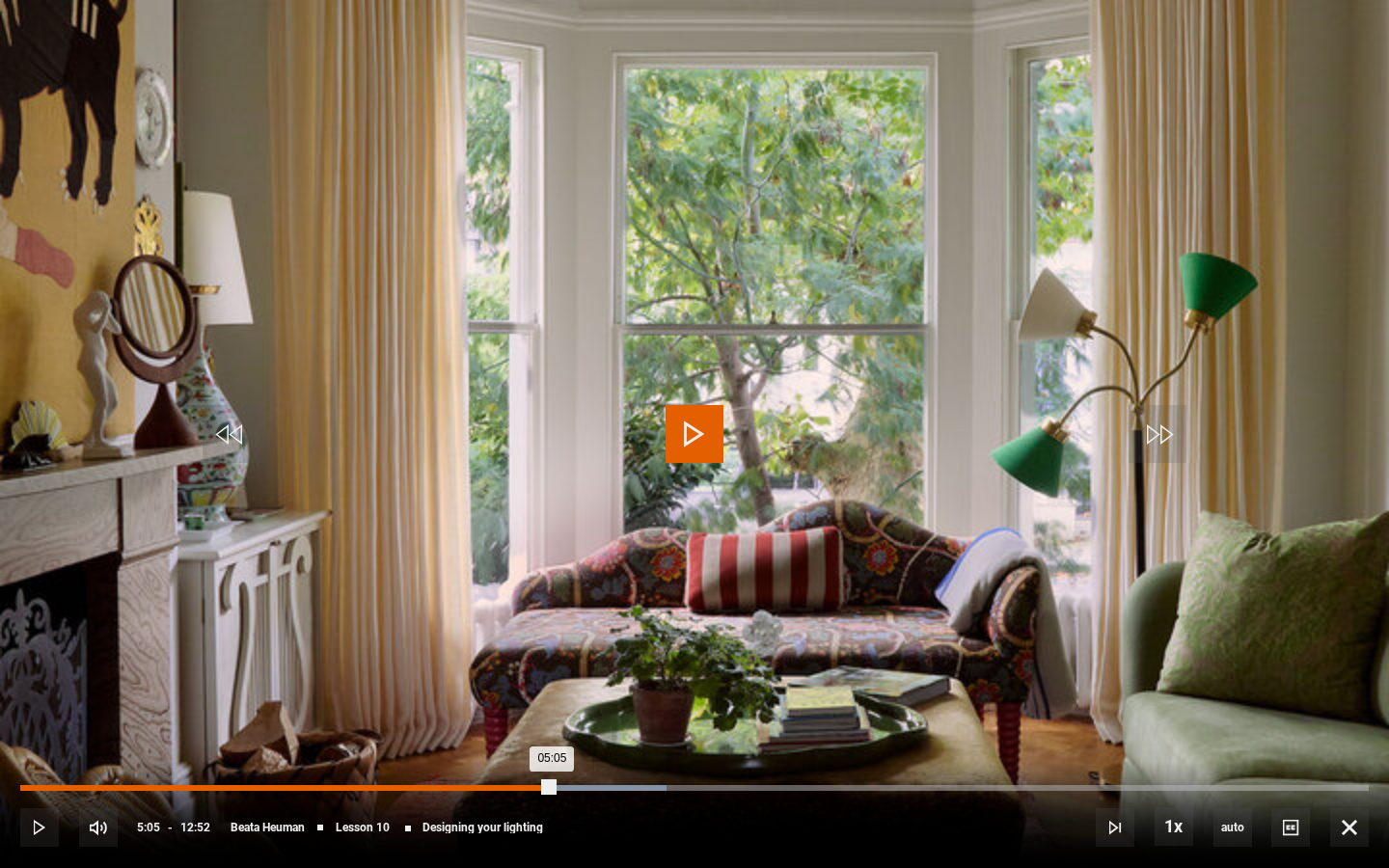 click on "02:57" at bounding box center (332, 788) 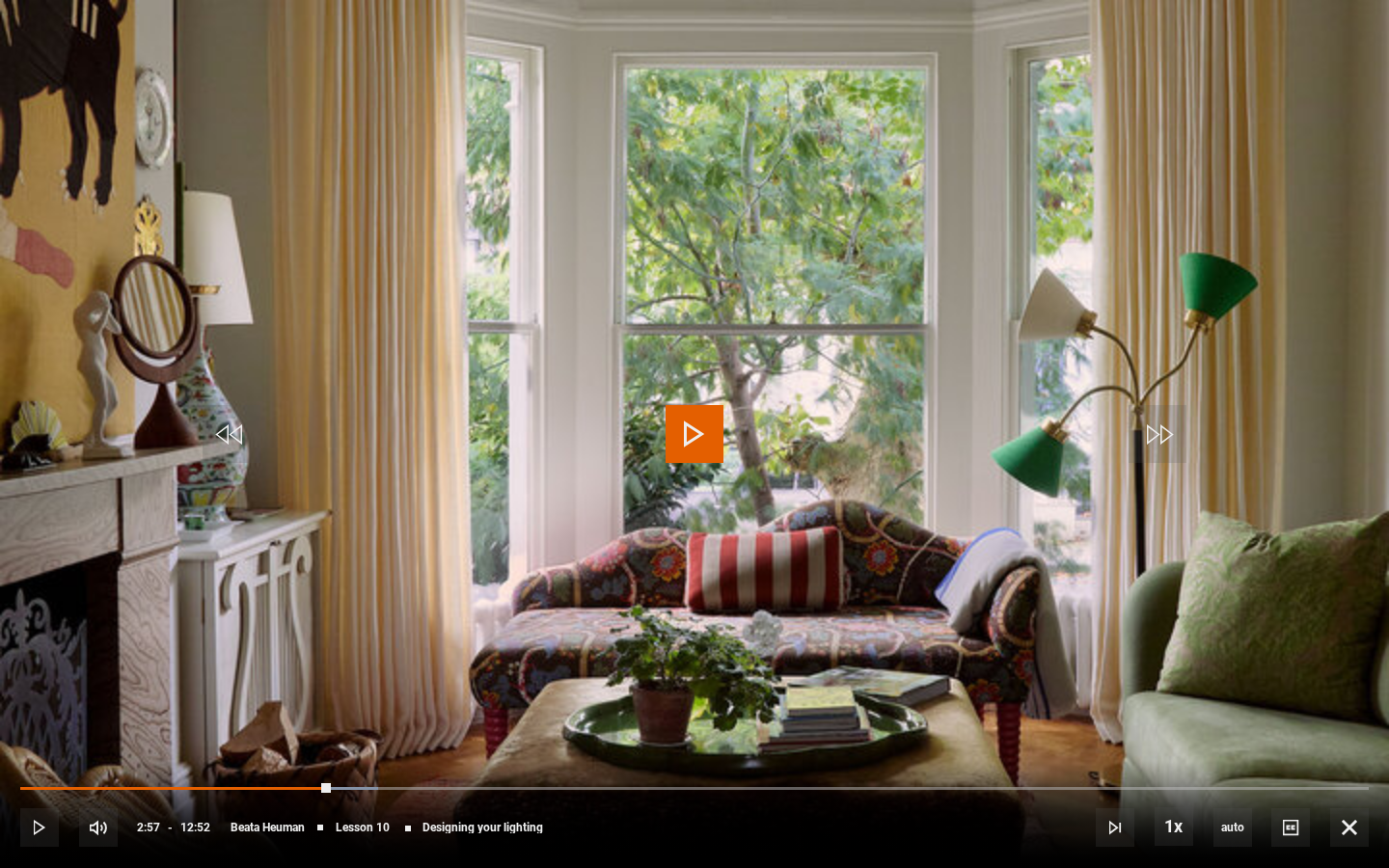 click at bounding box center (694, 434) 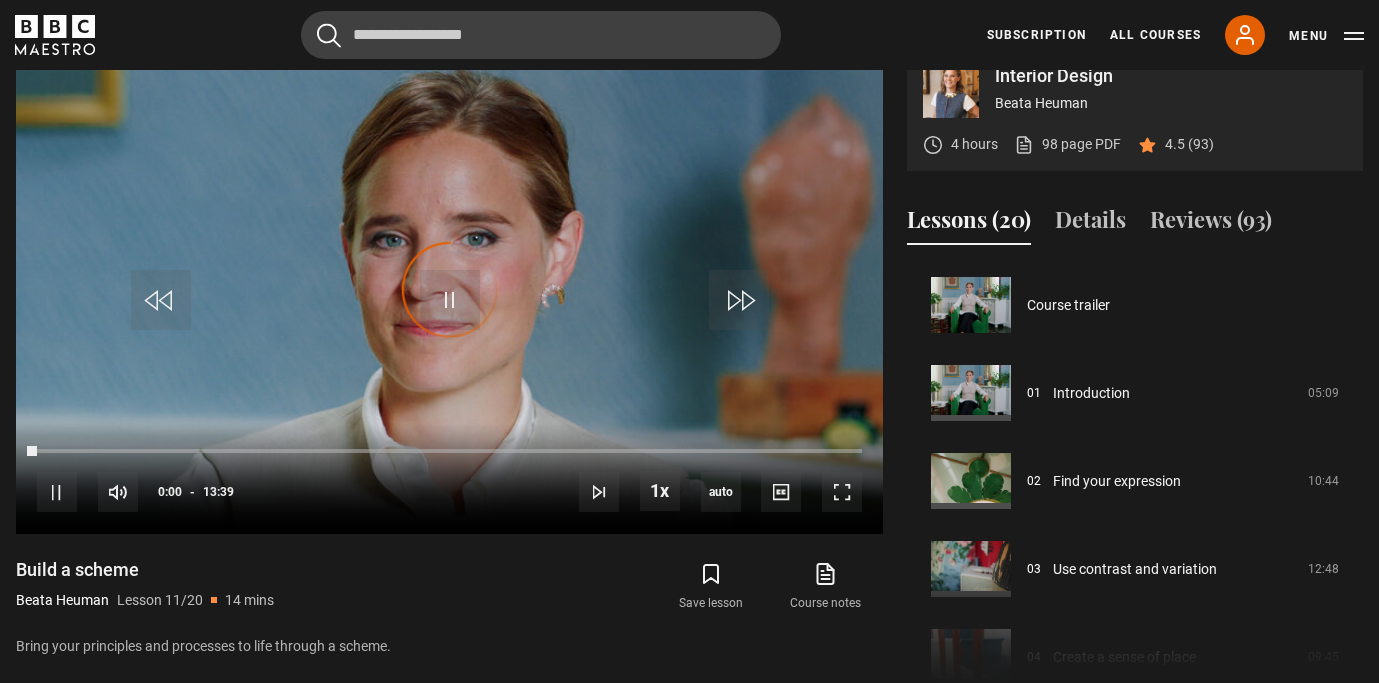 scroll, scrollTop: 880, scrollLeft: 0, axis: vertical 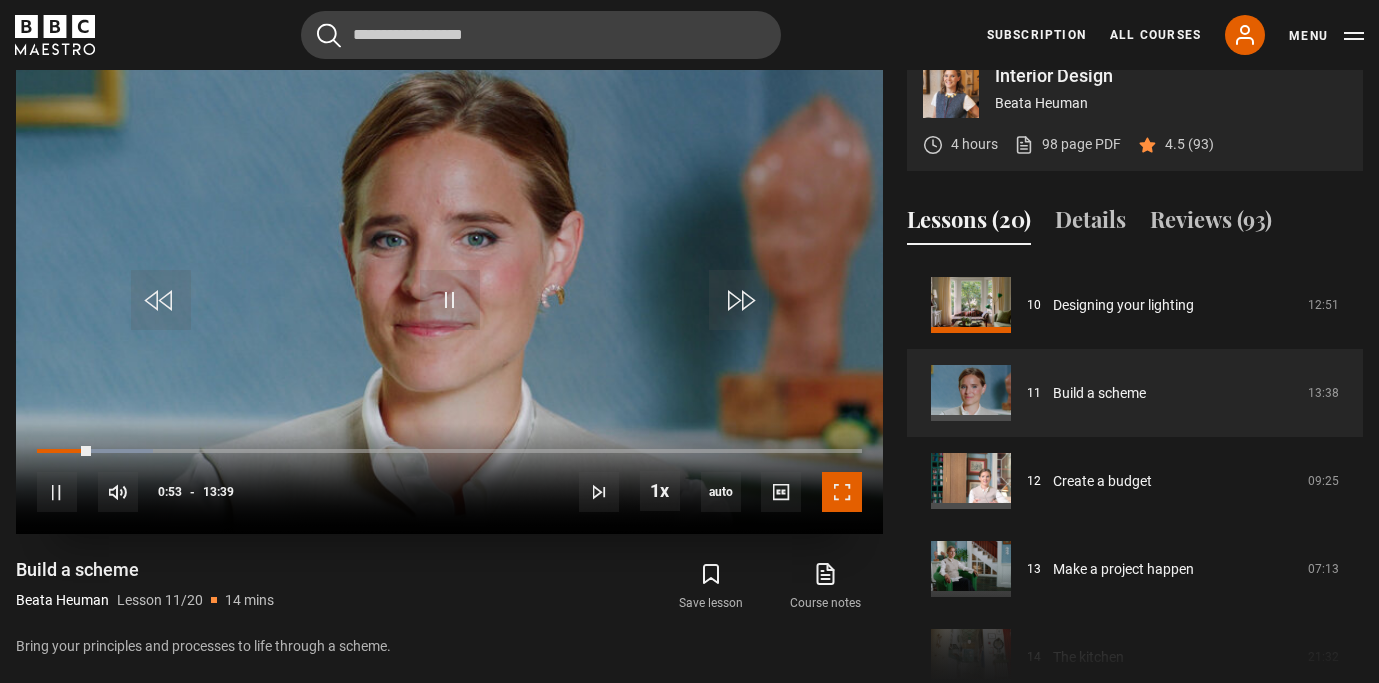 click at bounding box center (842, 492) 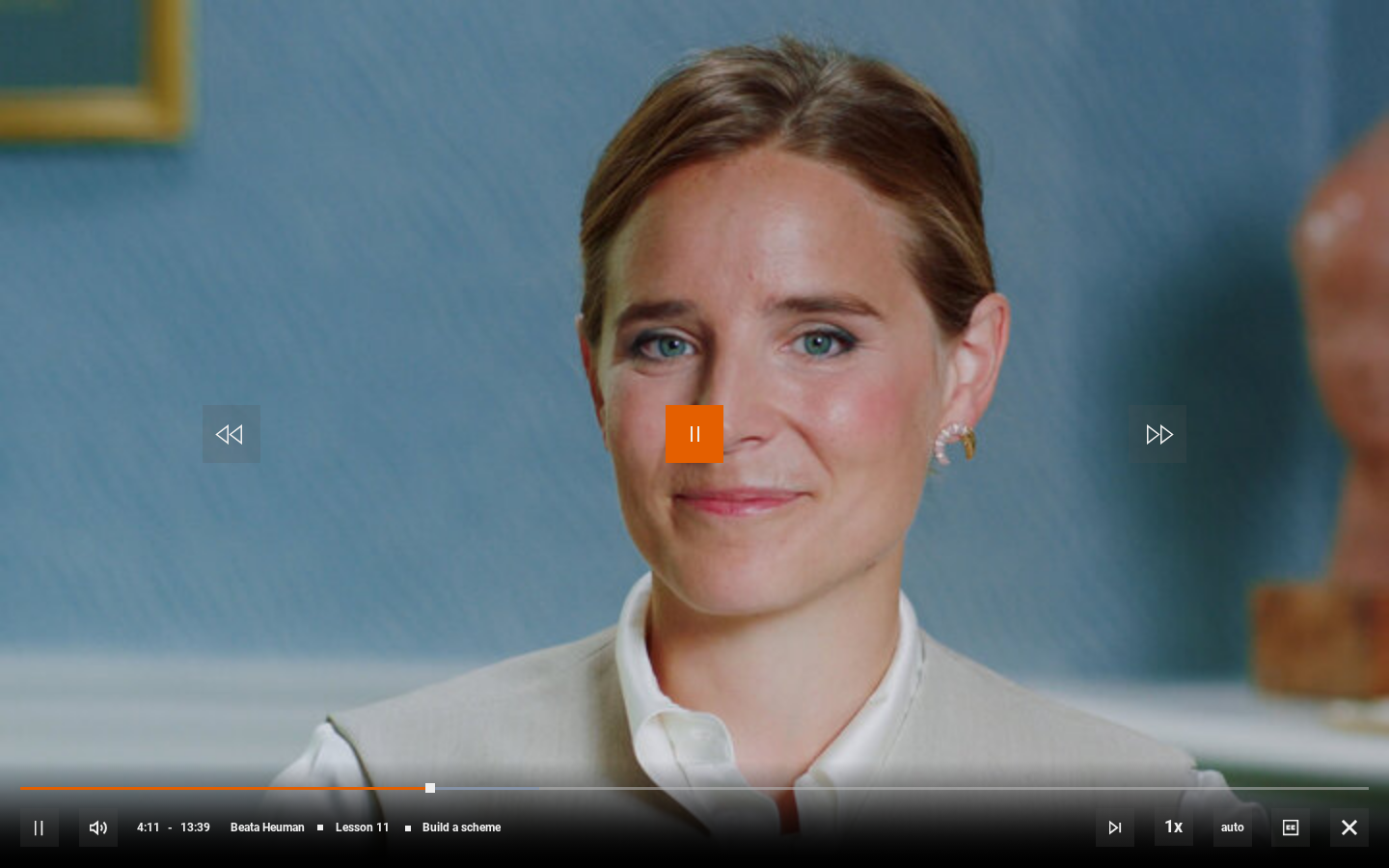 click at bounding box center [694, 434] 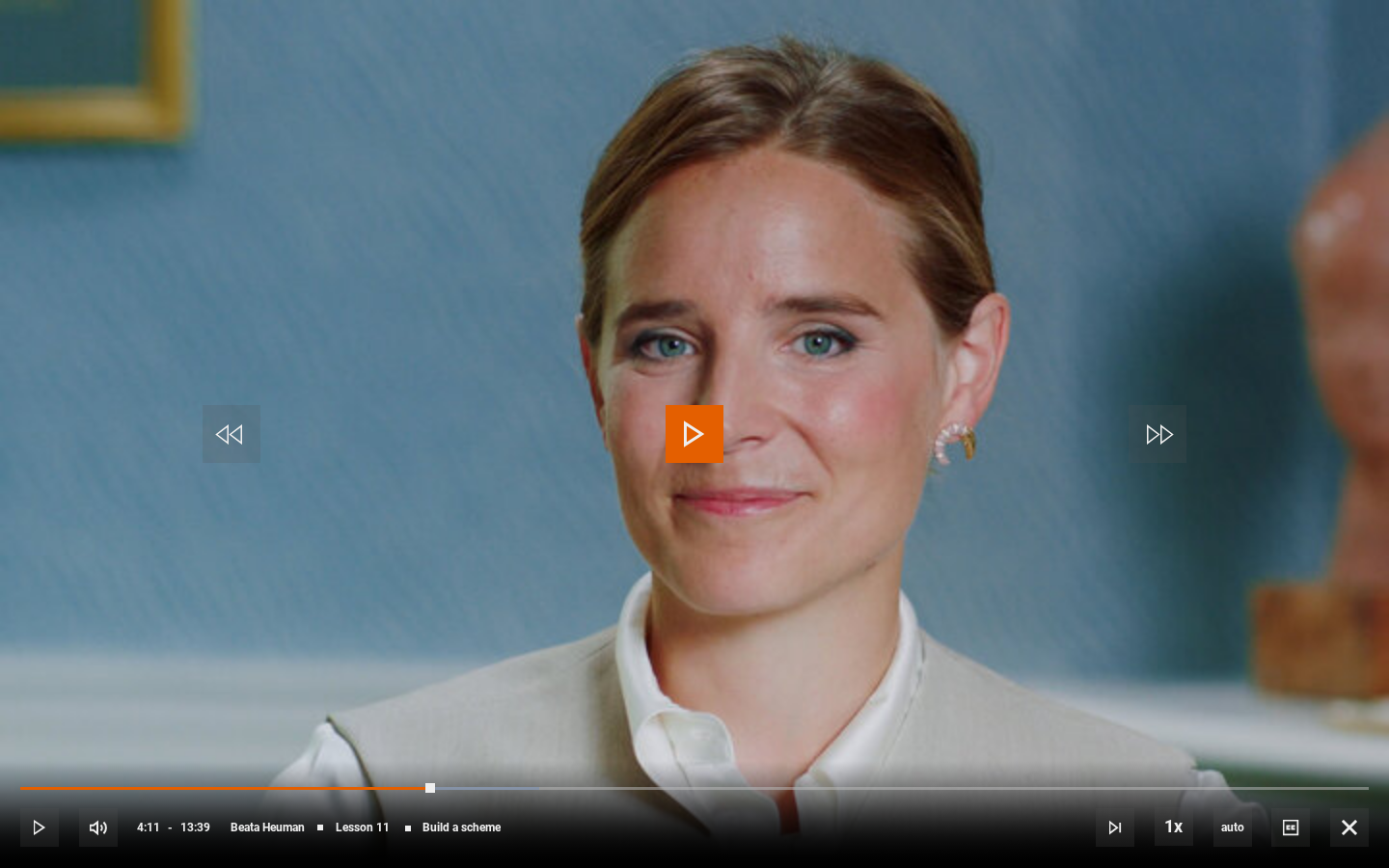 click at bounding box center [694, 434] 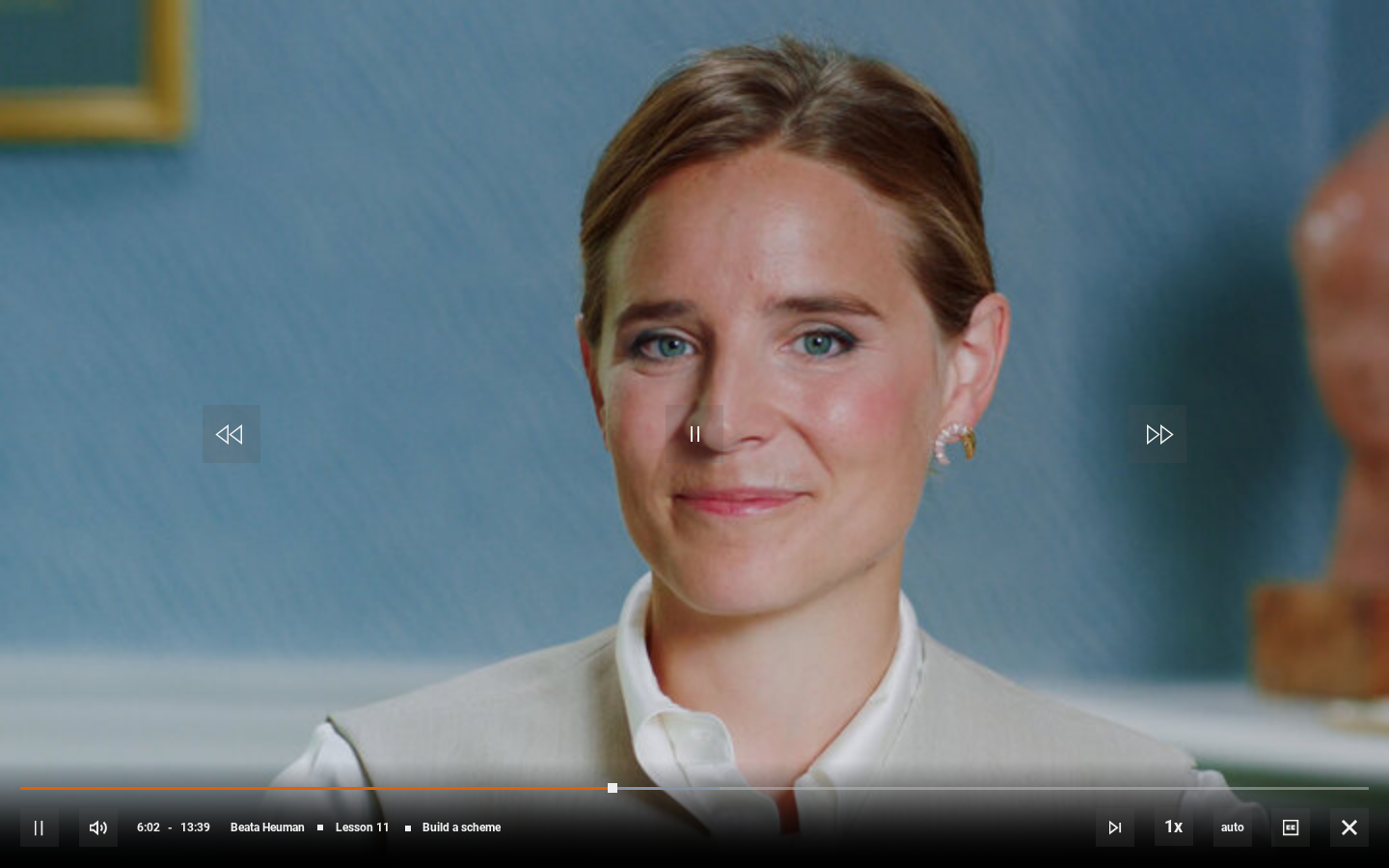 click on "10s Skip Back 10 seconds Pause 10s Skip Forward 10 seconds Loaded :  51.89% 05:42 06:02 Pause Mute Current Time  6:02 - Duration  13:39
[FIRST] [LAST]
Lesson 11
Build a scheme
1x Playback Rate 2x 1.5x 1x , selected 0.5x auto Quality 360p 720p 1080p 2160p Auto , selected Captions captions off , selected English  Captions" at bounding box center (694, 814) 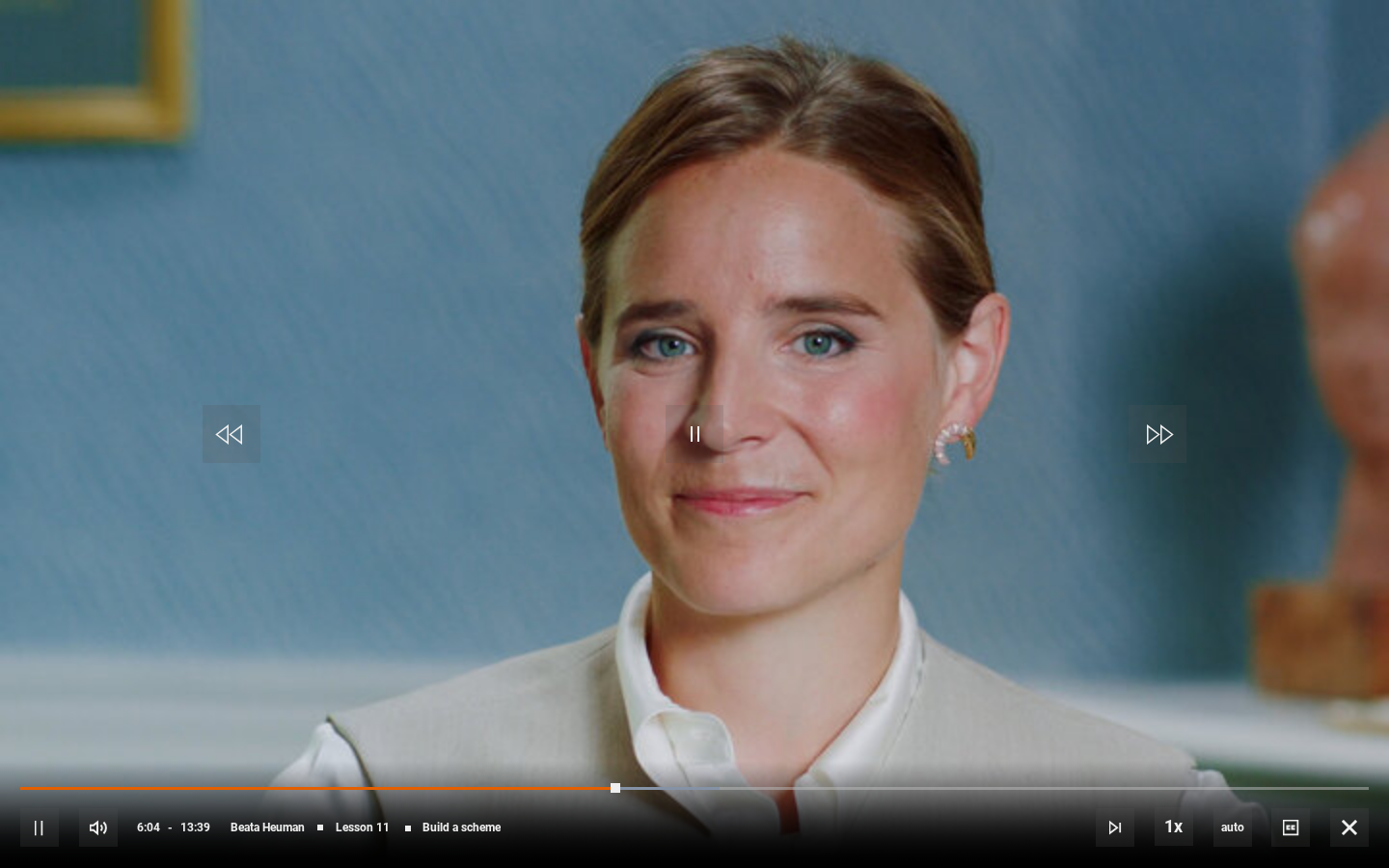 click on "10s Skip Back 10 seconds Pause 10s Skip Forward 10 seconds Loaded :  51.89% 05:42 06:04 Pause Mute Current Time  6:04 - Duration  13:39
[FIRST] [LAST]
Lesson 11
Build a scheme
1x Playback Rate 2x 1.5x 1x , selected 0.5x auto Quality 360p 720p 1080p 2160p Auto , selected Captions captions off , selected English  Captions" at bounding box center [694, 814] 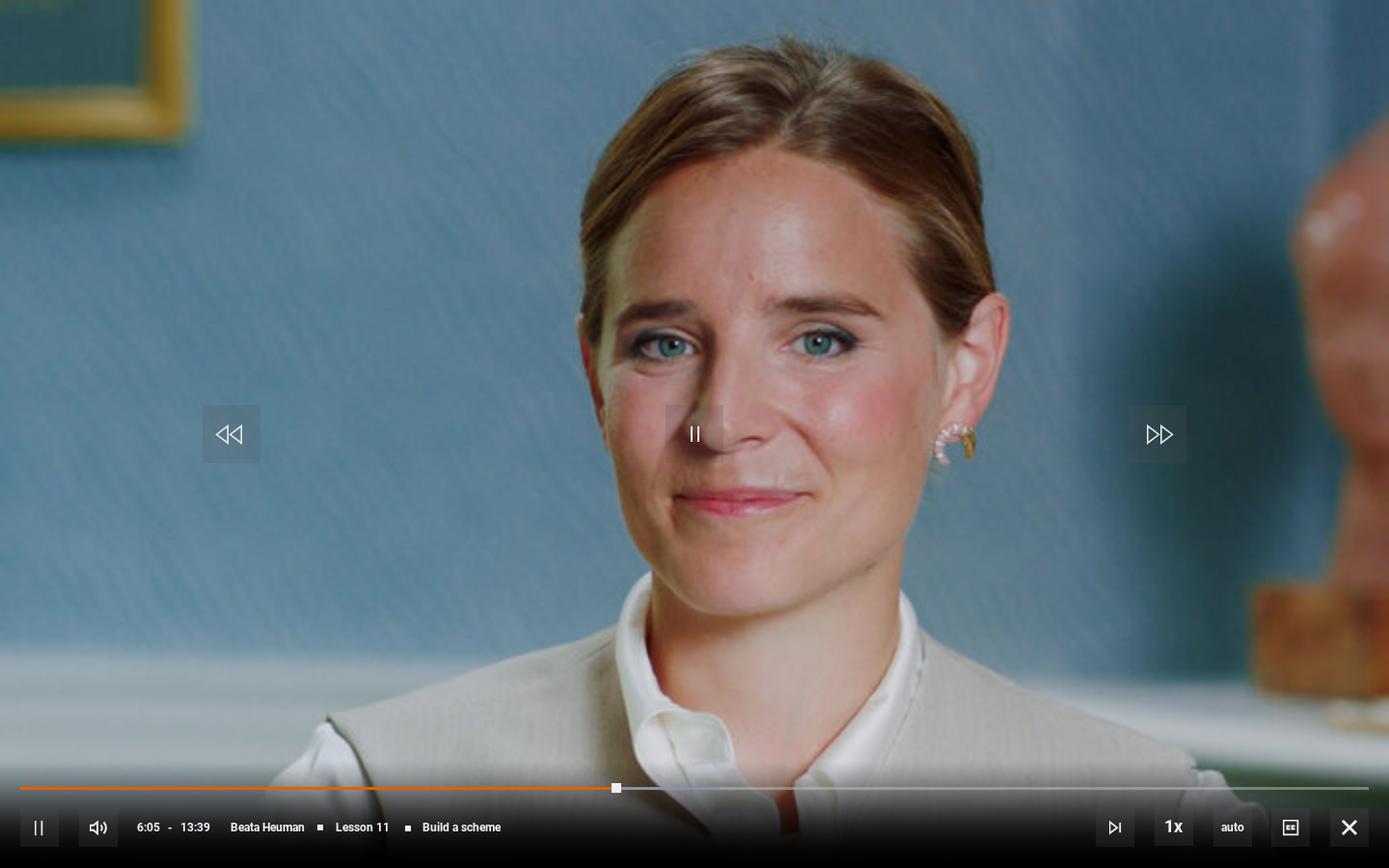 click on "10s Skip Back 10 seconds Pause 10s Skip Forward 10 seconds Loaded :  51.89% 05:42 06:05 Pause Mute Current Time  6:05 - Duration  13:39
[FIRST] [LAST]
Lesson 11
Build a scheme
1x Playback Rate 2x 1.5x 1x , selected 0.5x auto Quality 360p 720p 1080p 2160p Auto , selected Captions captions off , selected English  Captions" at bounding box center (694, 814) 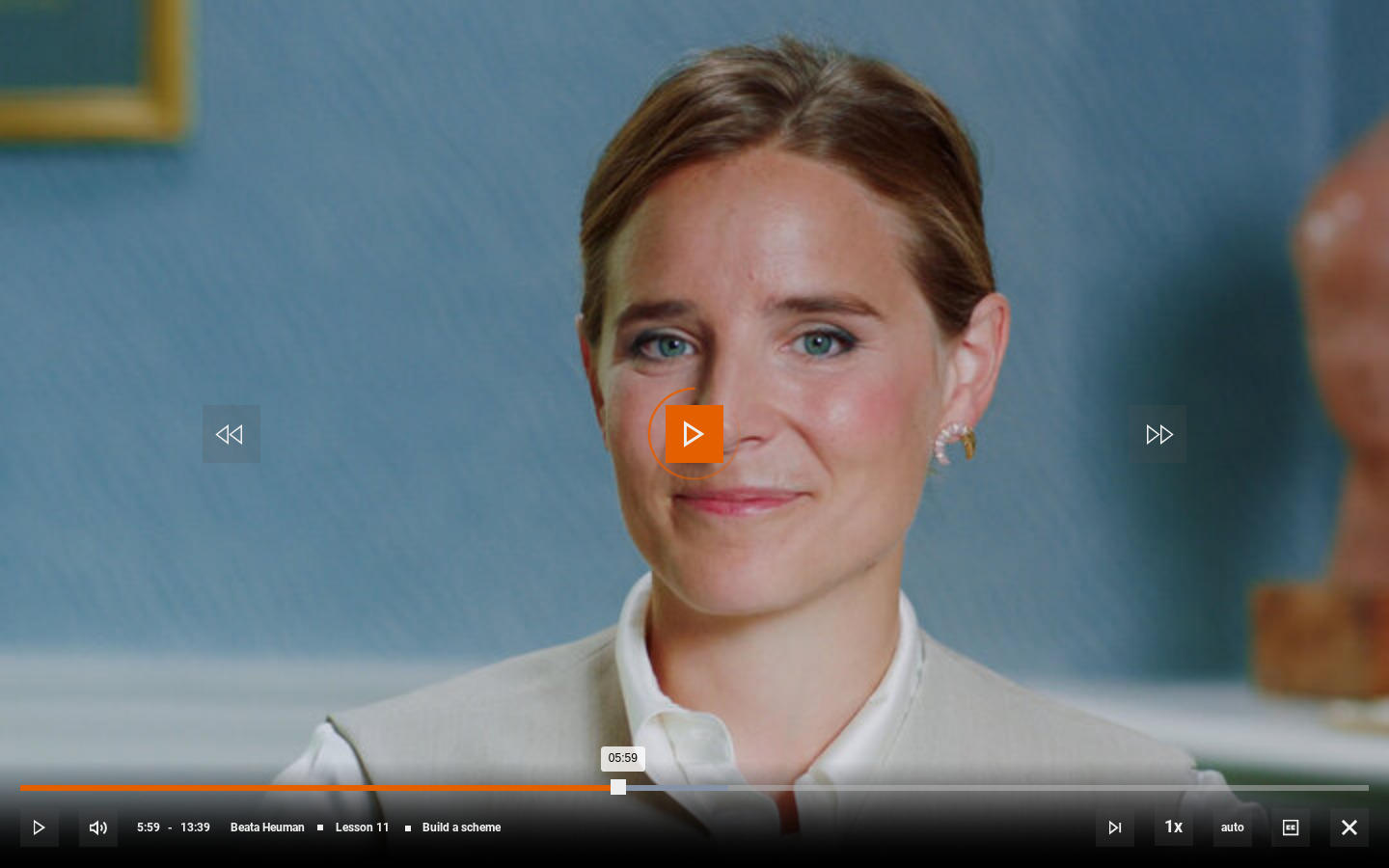 click on "Loaded :  52.50% 05:55 05:59" at bounding box center (694, 788) 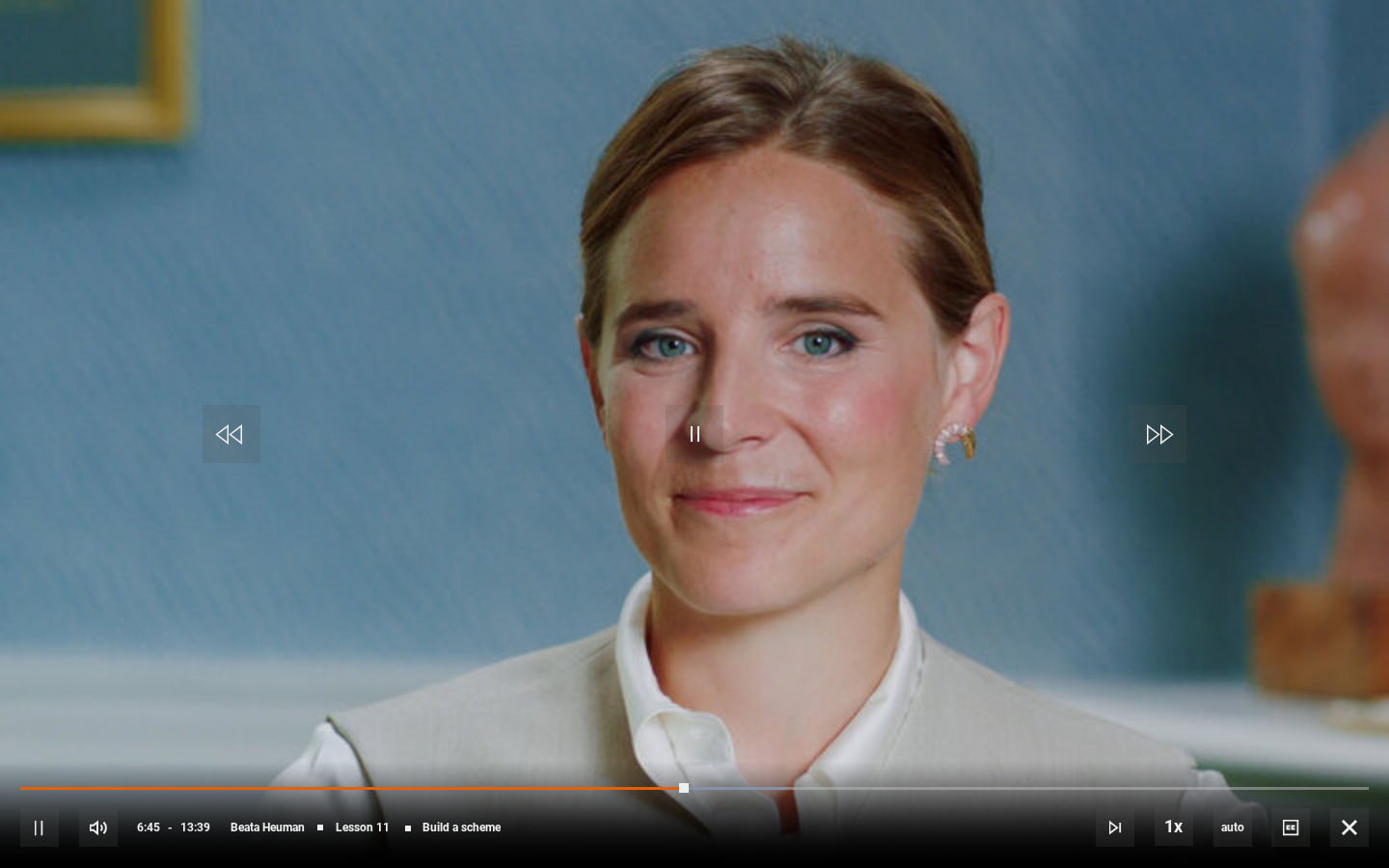 click on "10s Skip Back 10 seconds Pause 10s Skip Forward 10 seconds Loaded :  56.78% 05:56 06:45 Pause Mute Current Time  6:45 - Duration  13:39
[FIRST] [LAST]
Lesson 11
Build a scheme
1x Playback Rate 2x 1.5x 1x , selected 0.5x auto Quality 360p 720p 1080p 2160p Auto , selected Captions captions off , selected English  Captions" at bounding box center [694, 814] 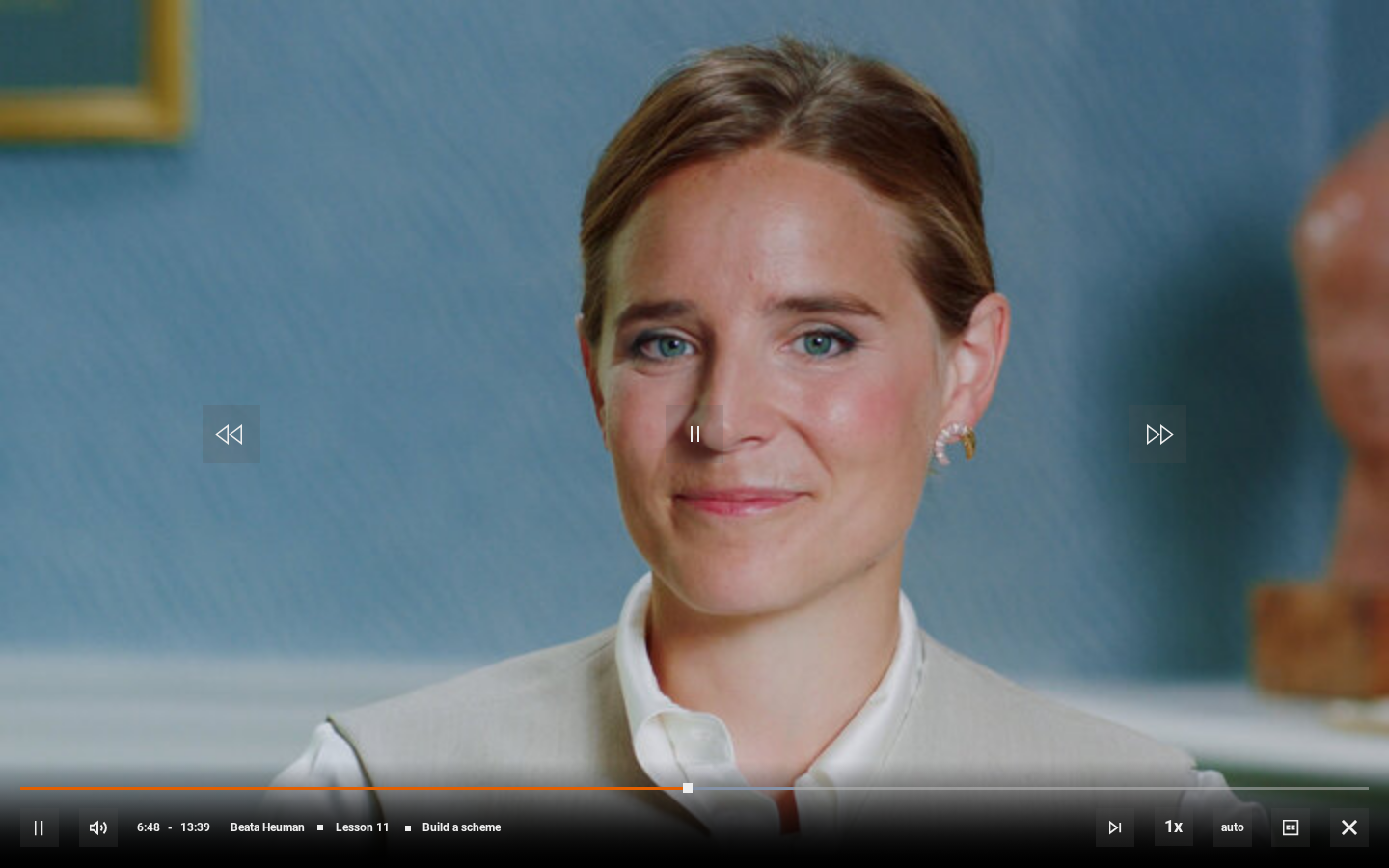drag, startPoint x: 679, startPoint y: 783, endPoint x: 652, endPoint y: 778, distance: 27.45906 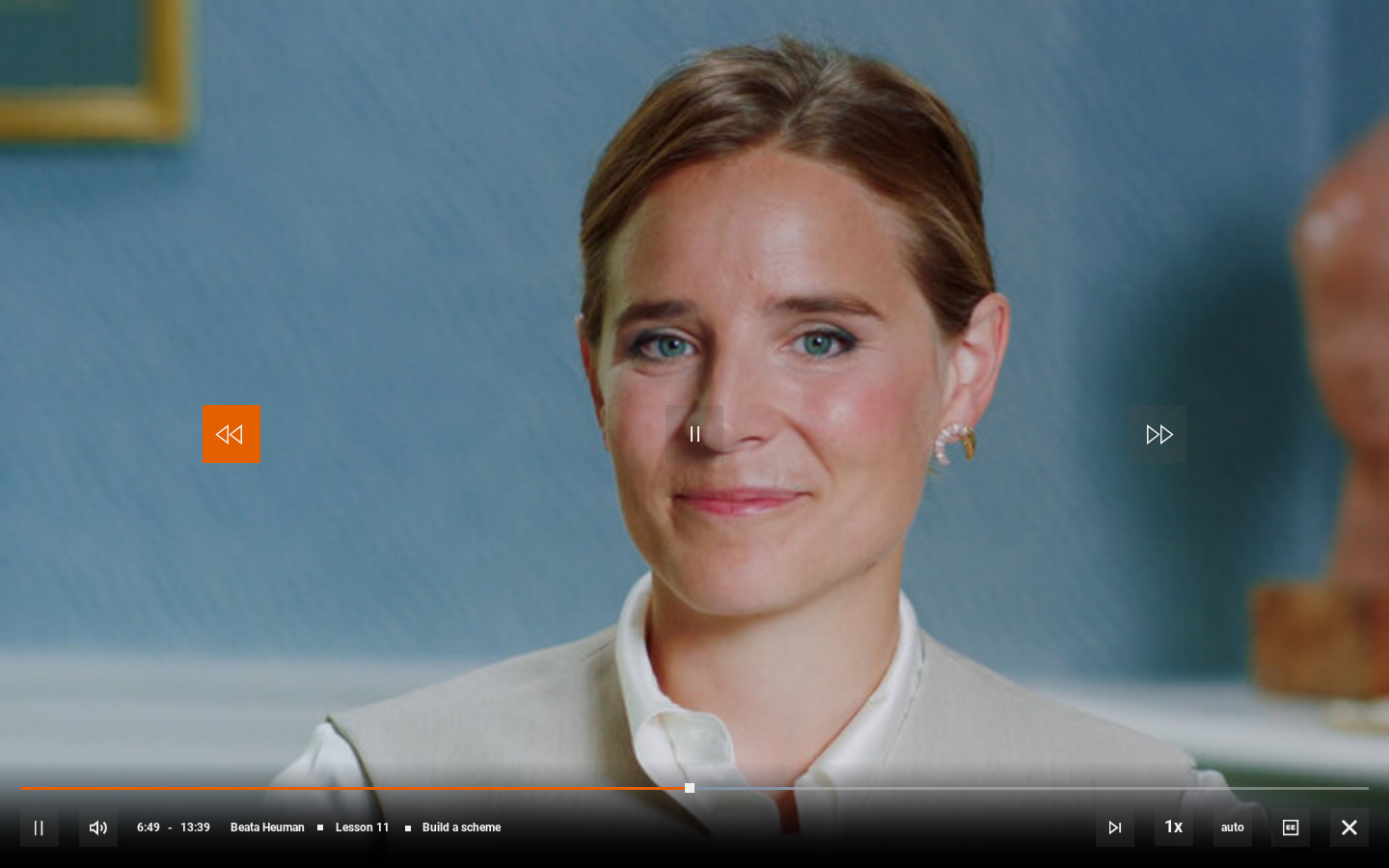 click at bounding box center [232, 434] 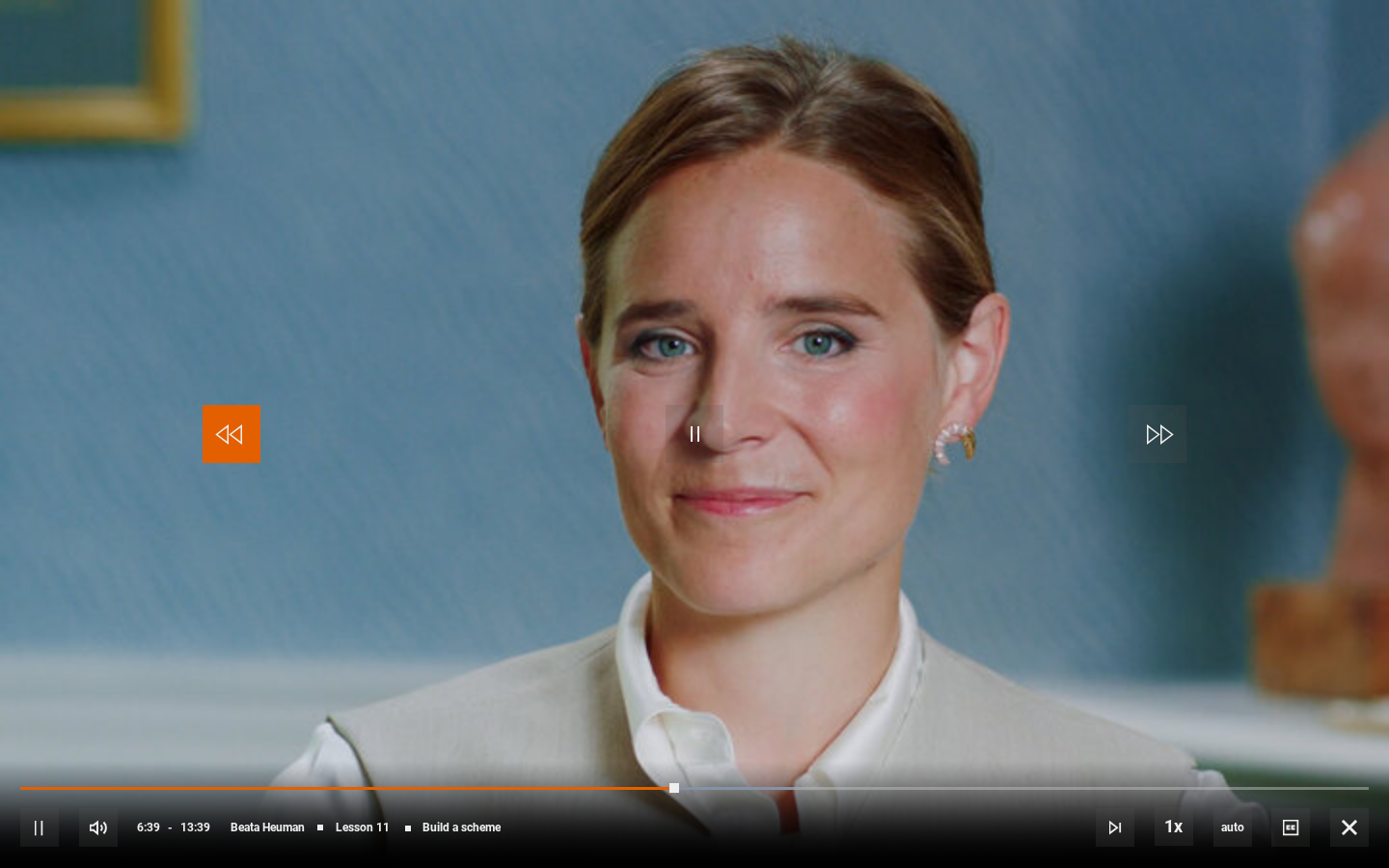 click at bounding box center (232, 434) 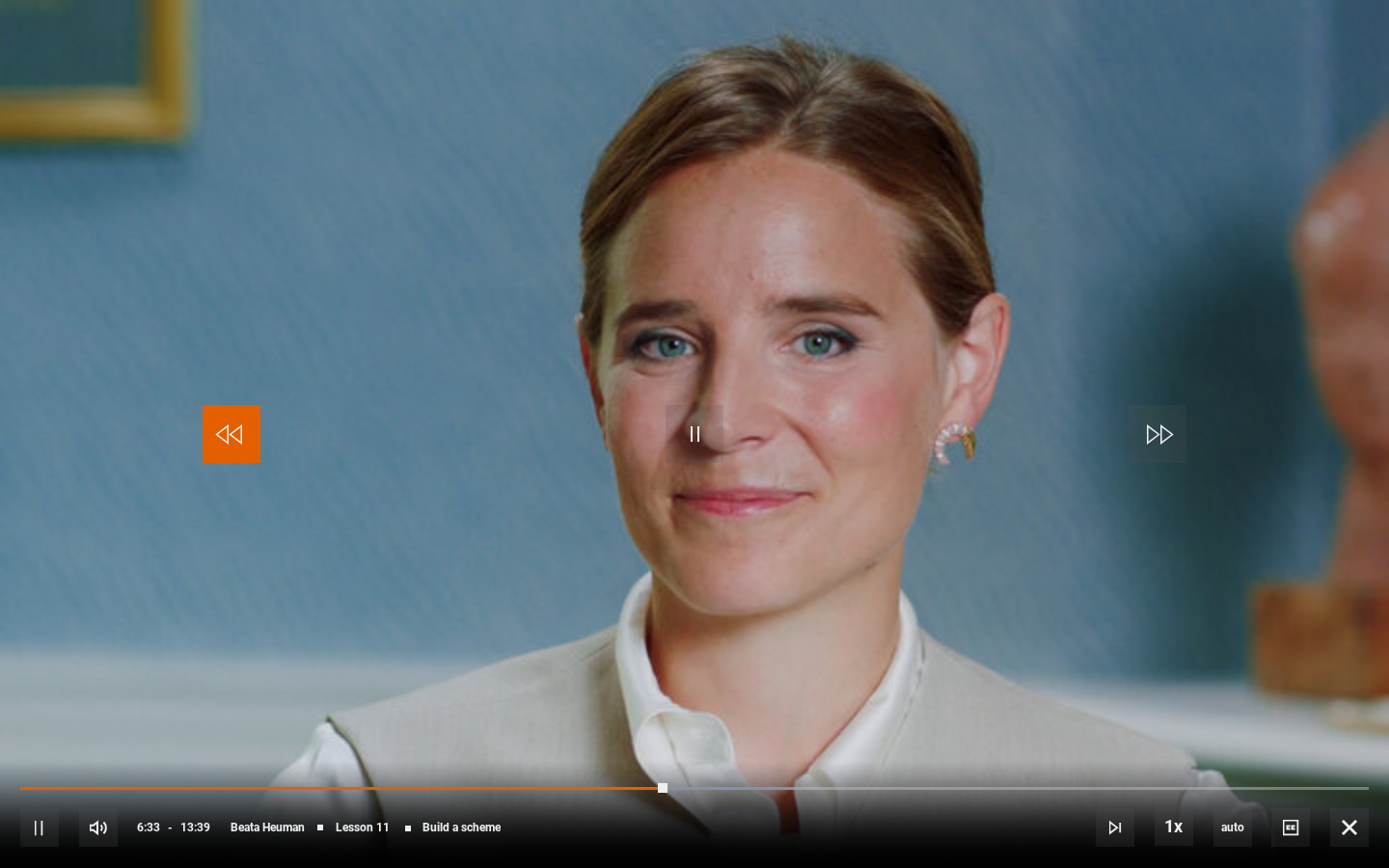 click at bounding box center [232, 434] 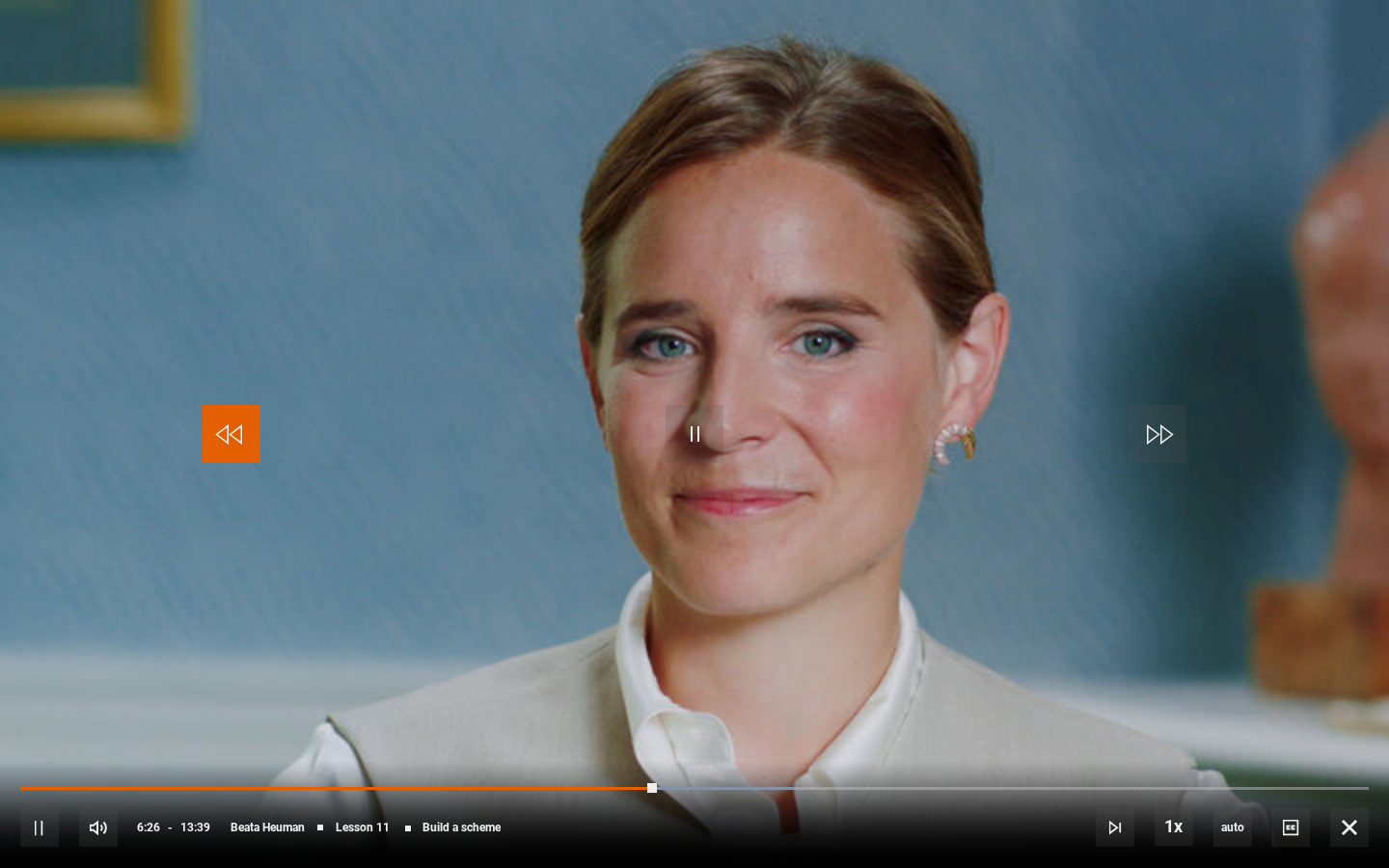 click at bounding box center [232, 434] 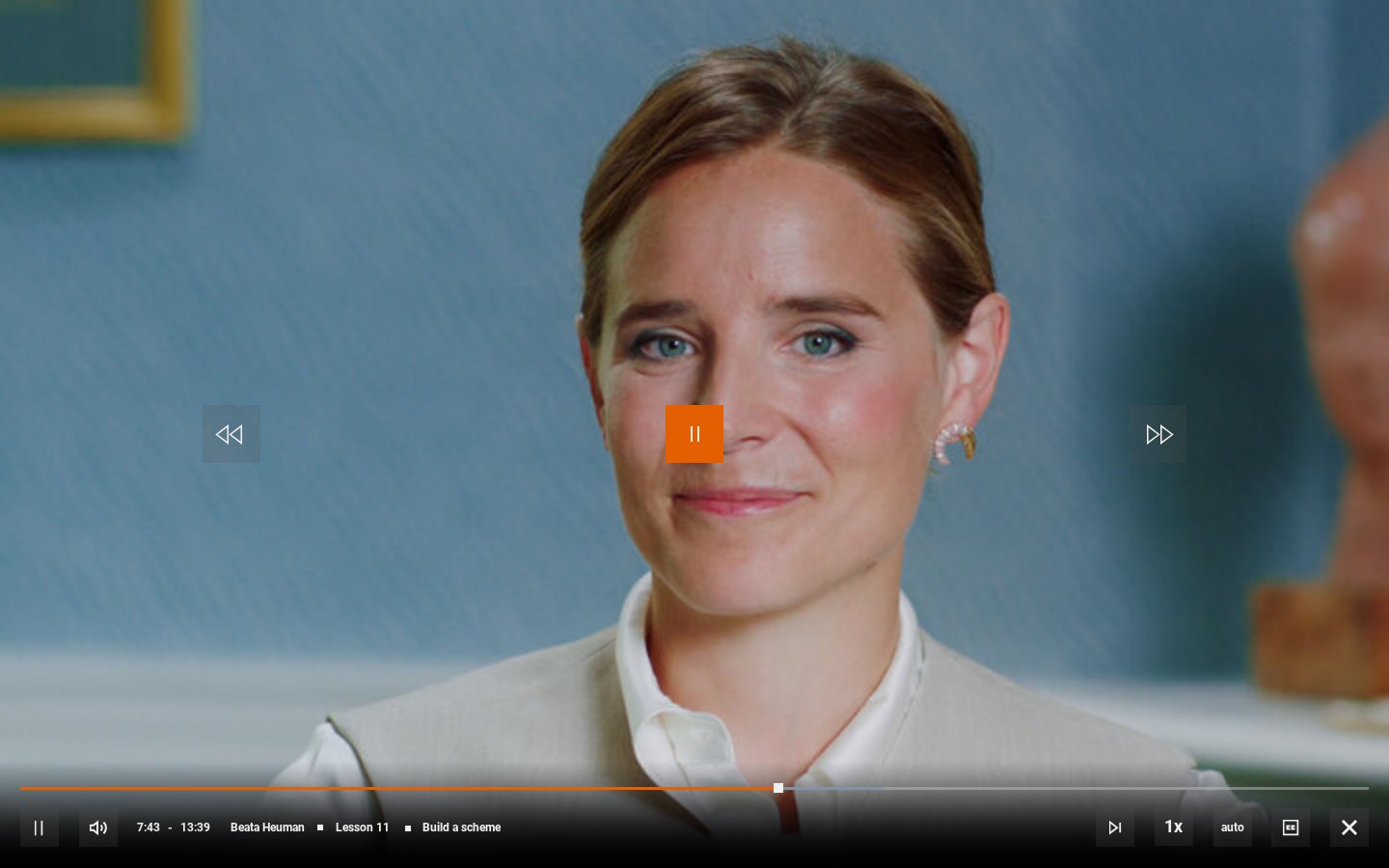 click at bounding box center (694, 434) 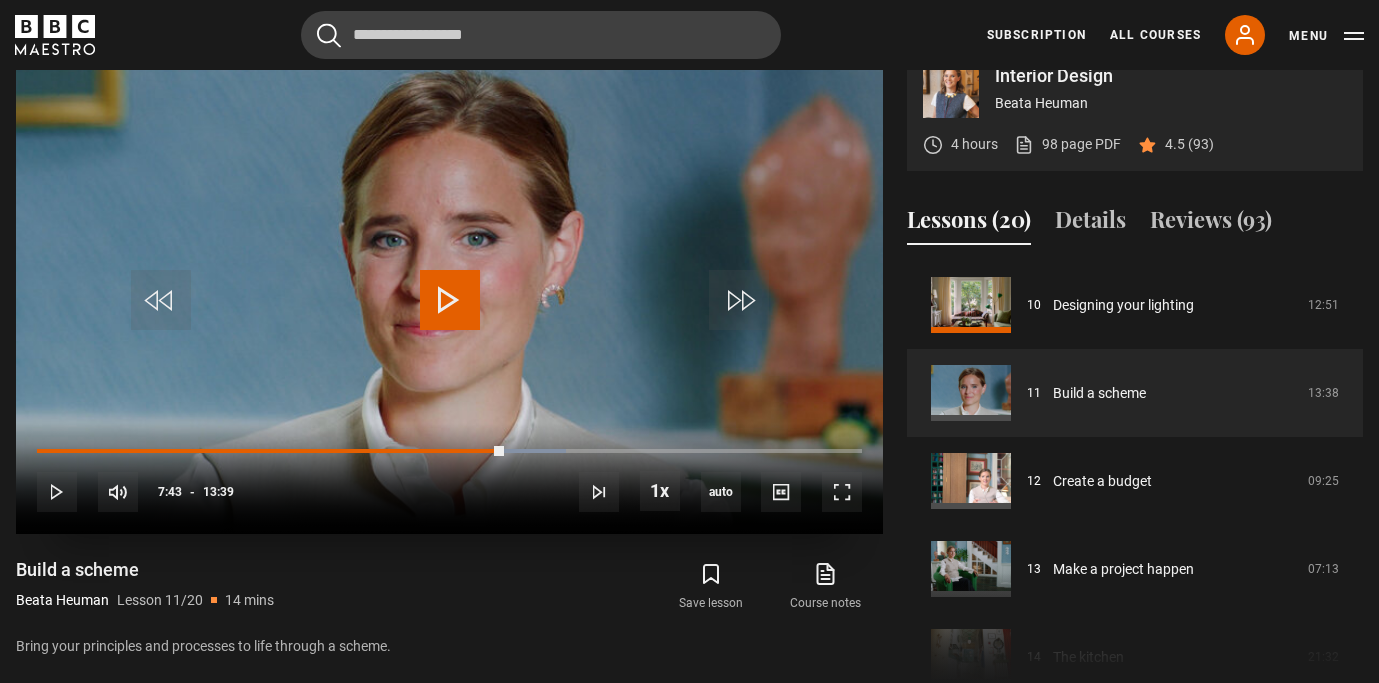click at bounding box center [450, 300] 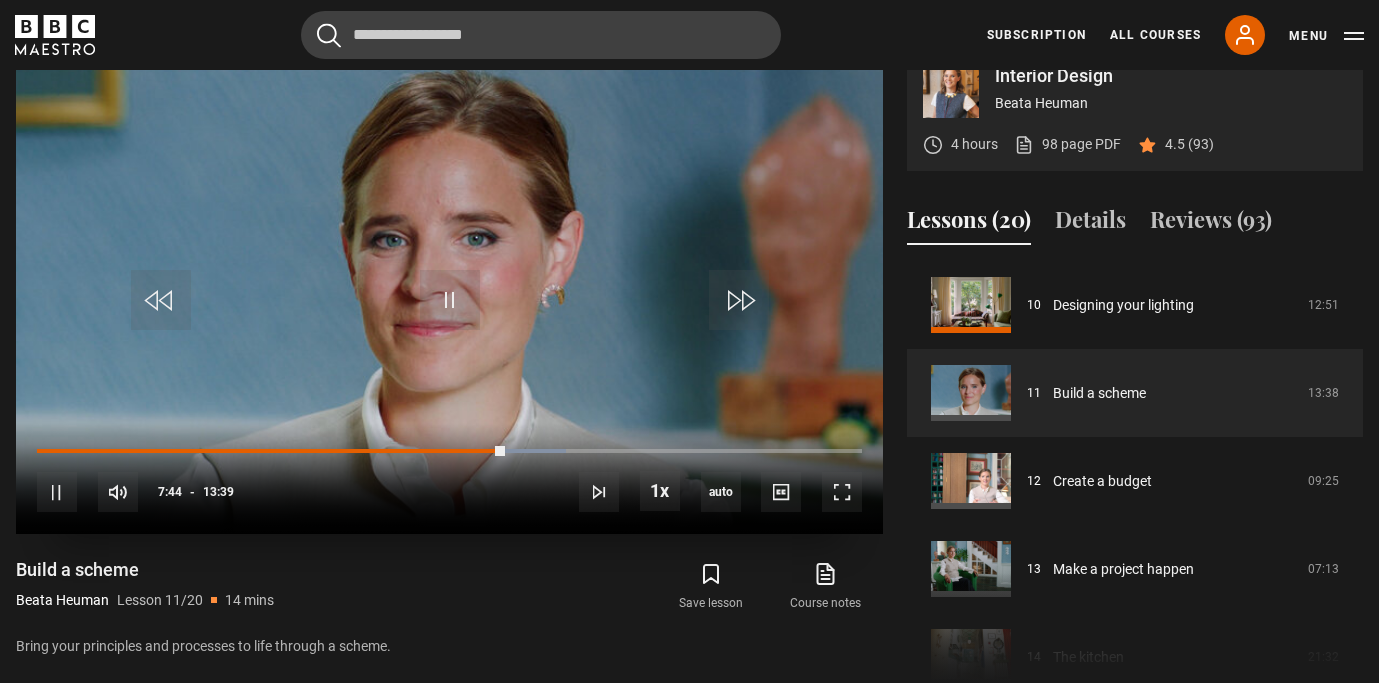 click on "10s Skip Back 10 seconds Pause 10s Skip Forward 10 seconds Loaded :  64.10% 05:56 07:44 Pause Mute Current Time  7:44 - Duration  13:39
[FIRST] [LAST]
Lesson 11
Build a scheme
1x Playback Rate 2x 1.5x 1x , selected 0.5x auto Quality 360p 720p 1080p 2160p Auto , selected Captions captions off , selected English  Captions" at bounding box center (449, 478) 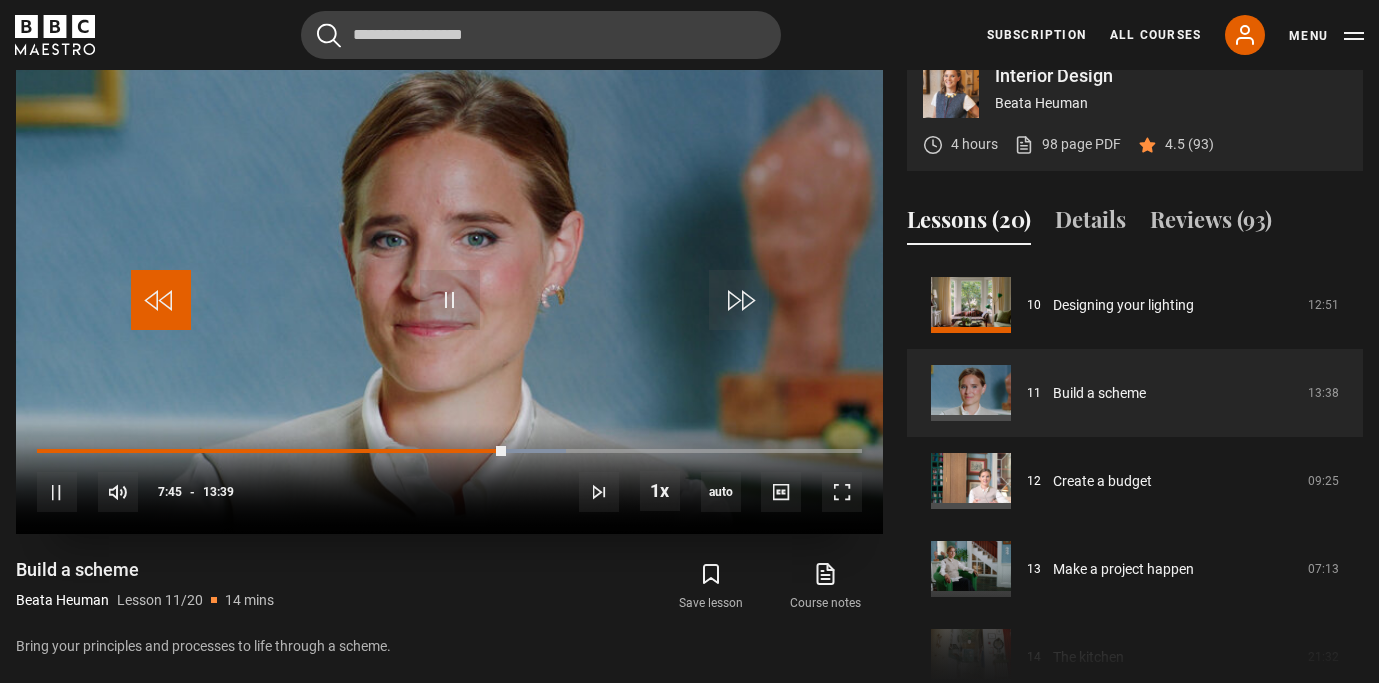 click at bounding box center [161, 300] 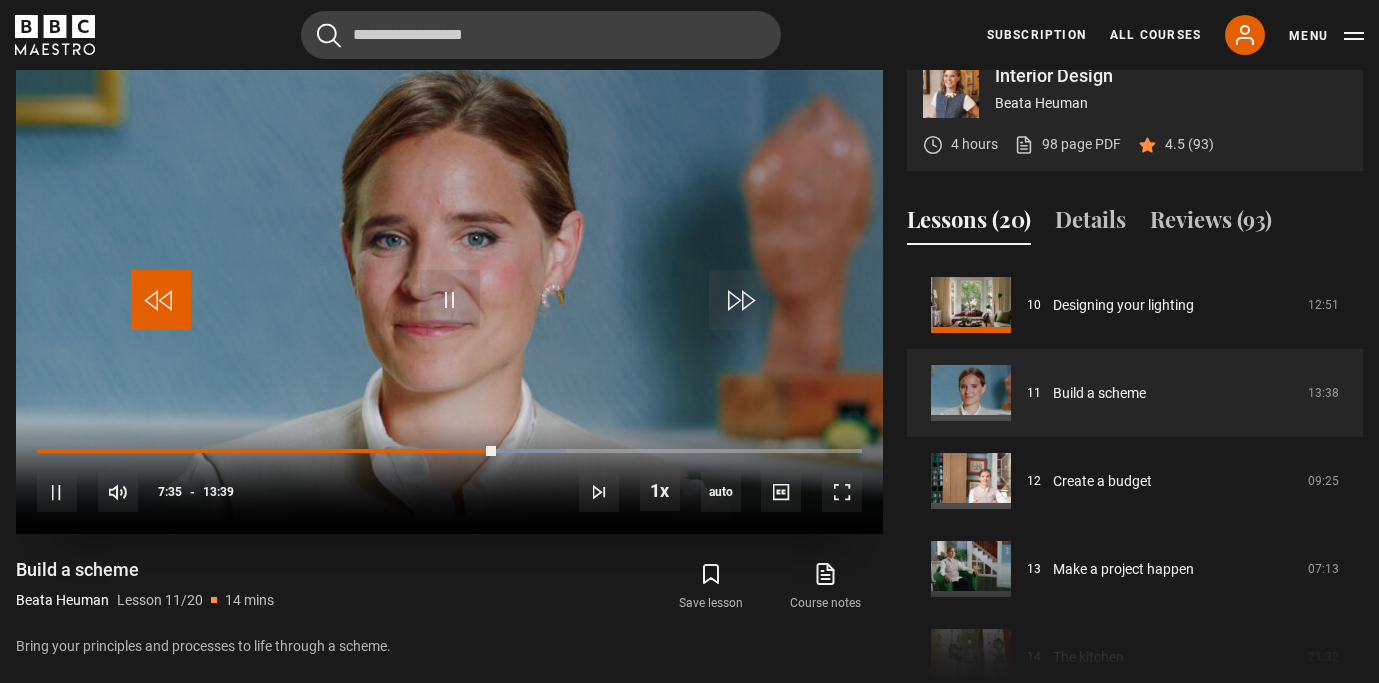 click at bounding box center (161, 300) 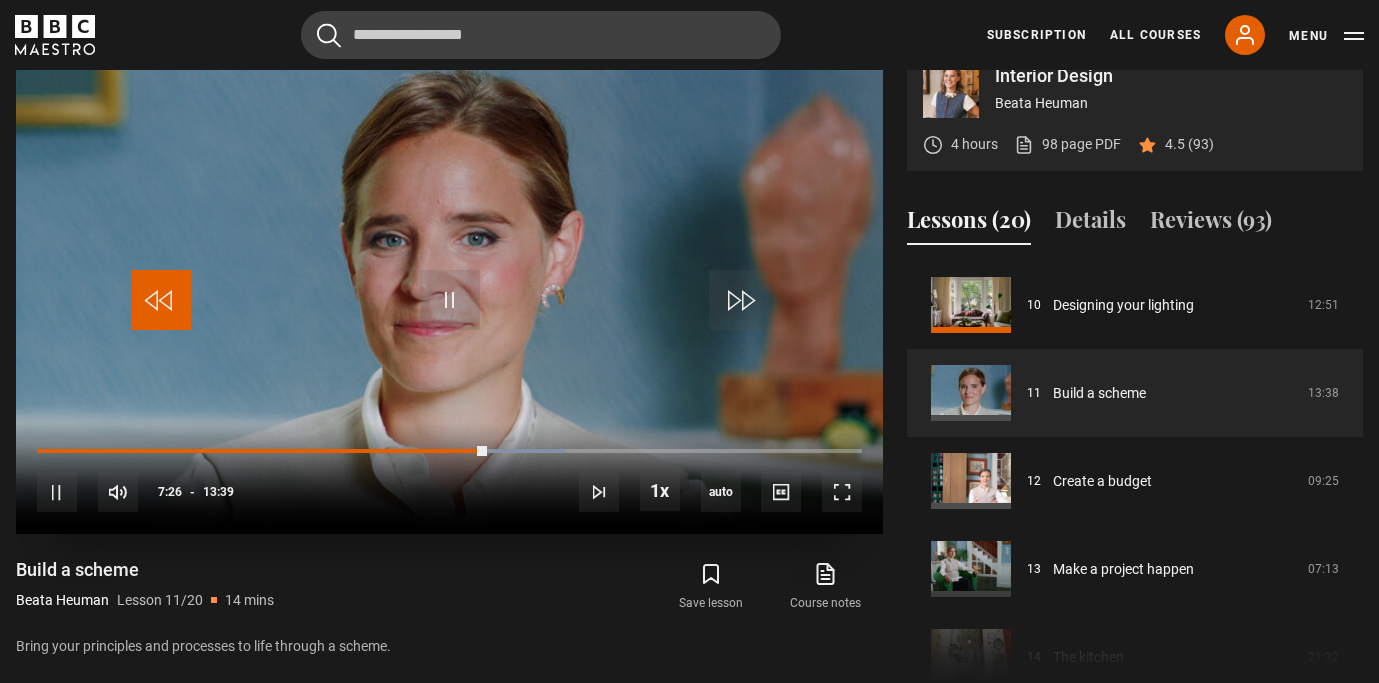 click at bounding box center [161, 300] 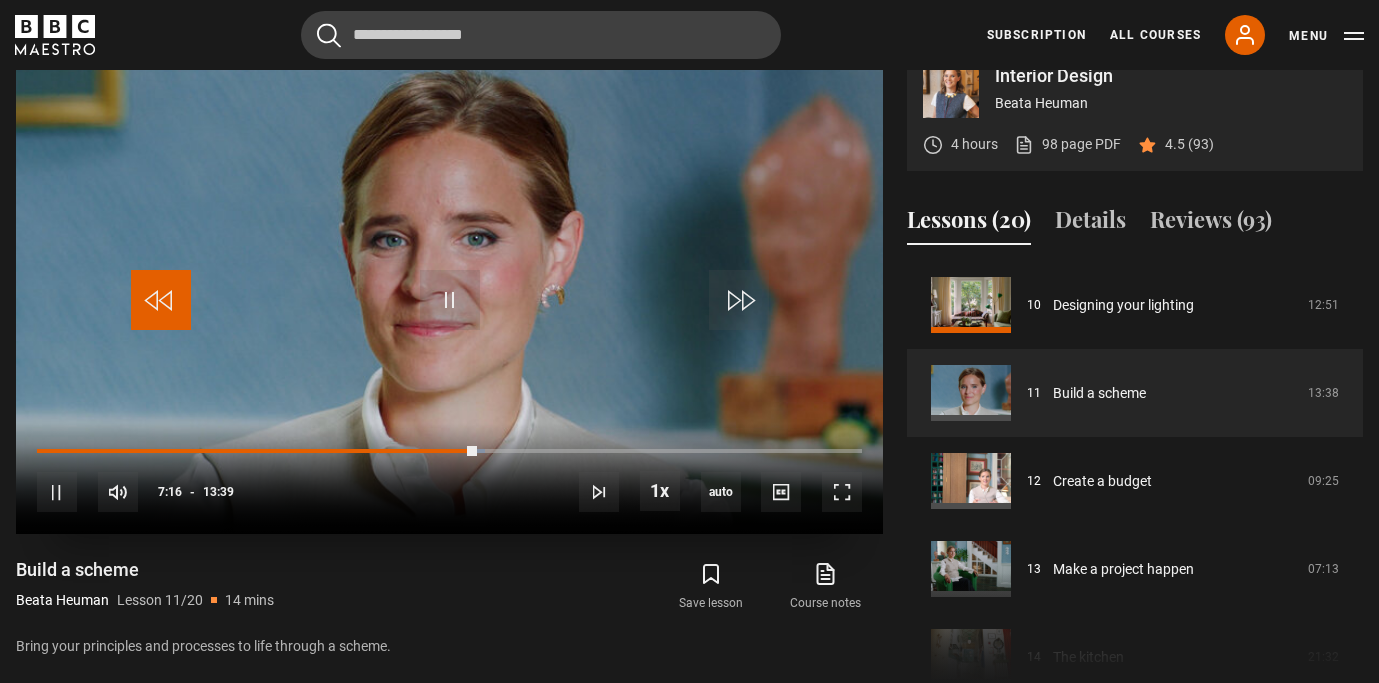 click at bounding box center [161, 300] 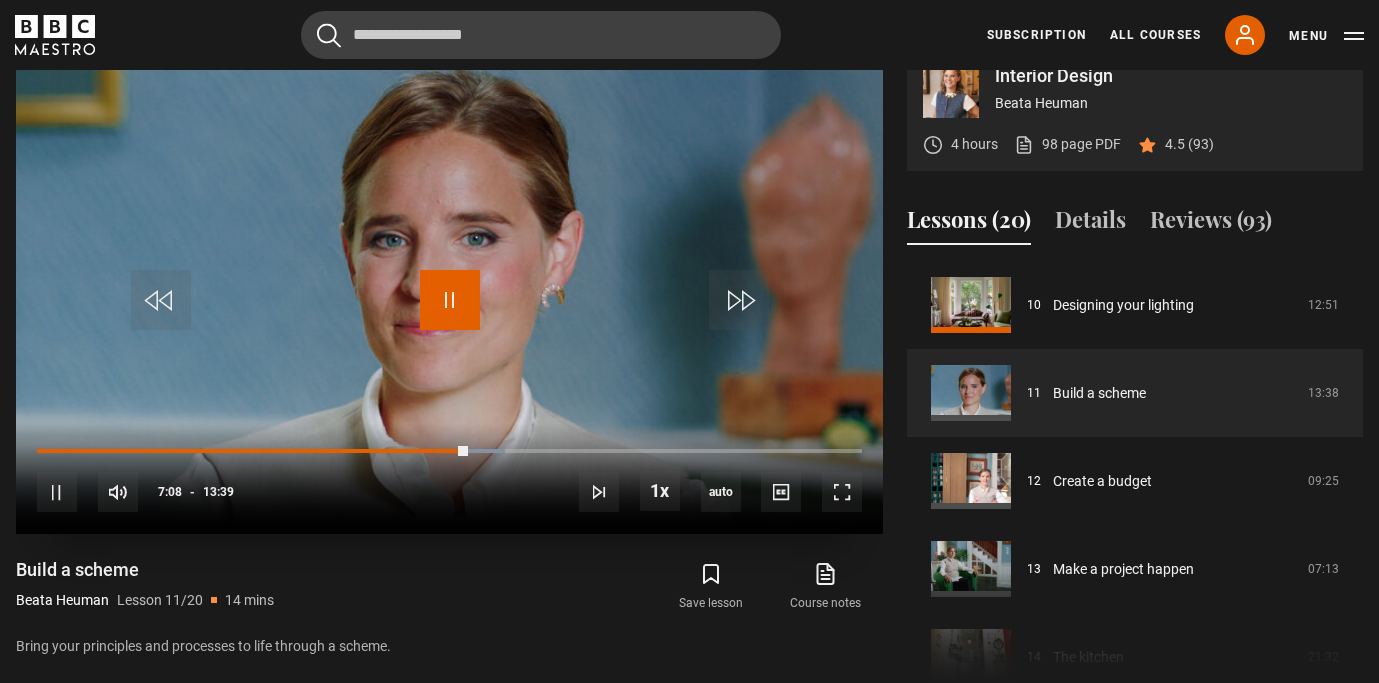 click at bounding box center [450, 300] 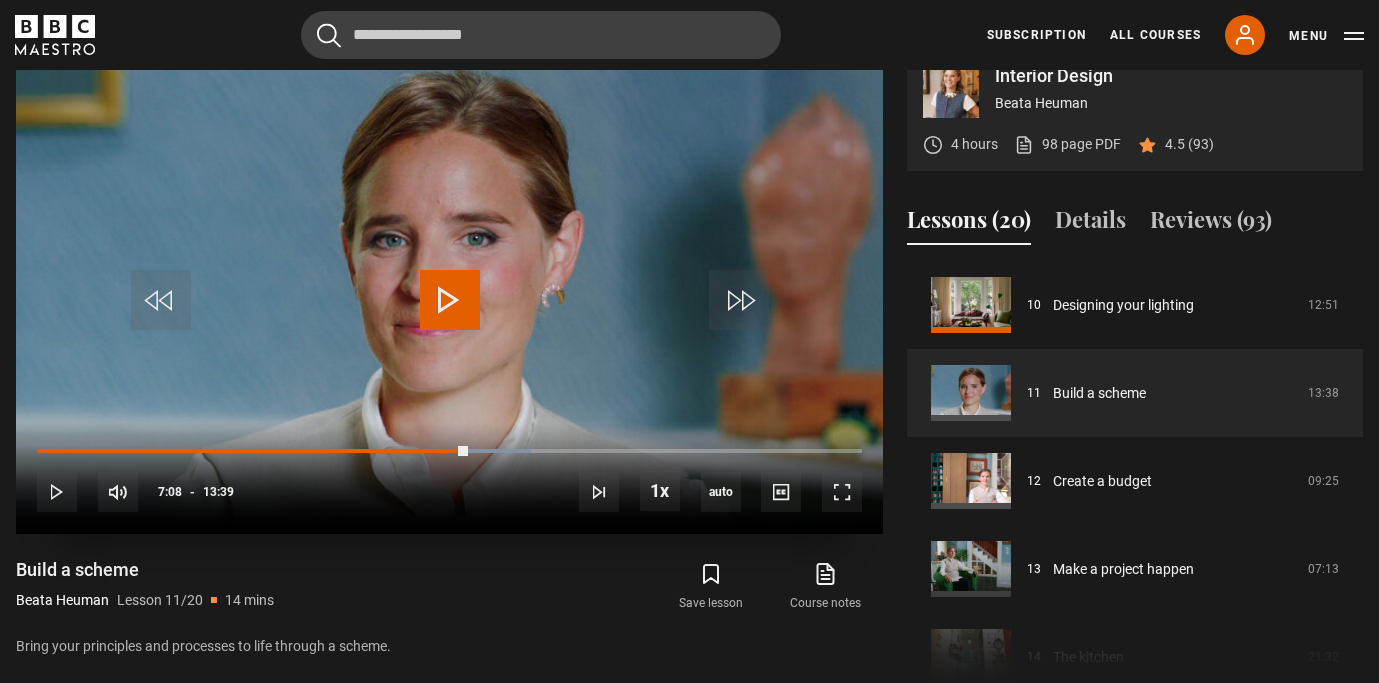 click at bounding box center (450, 300) 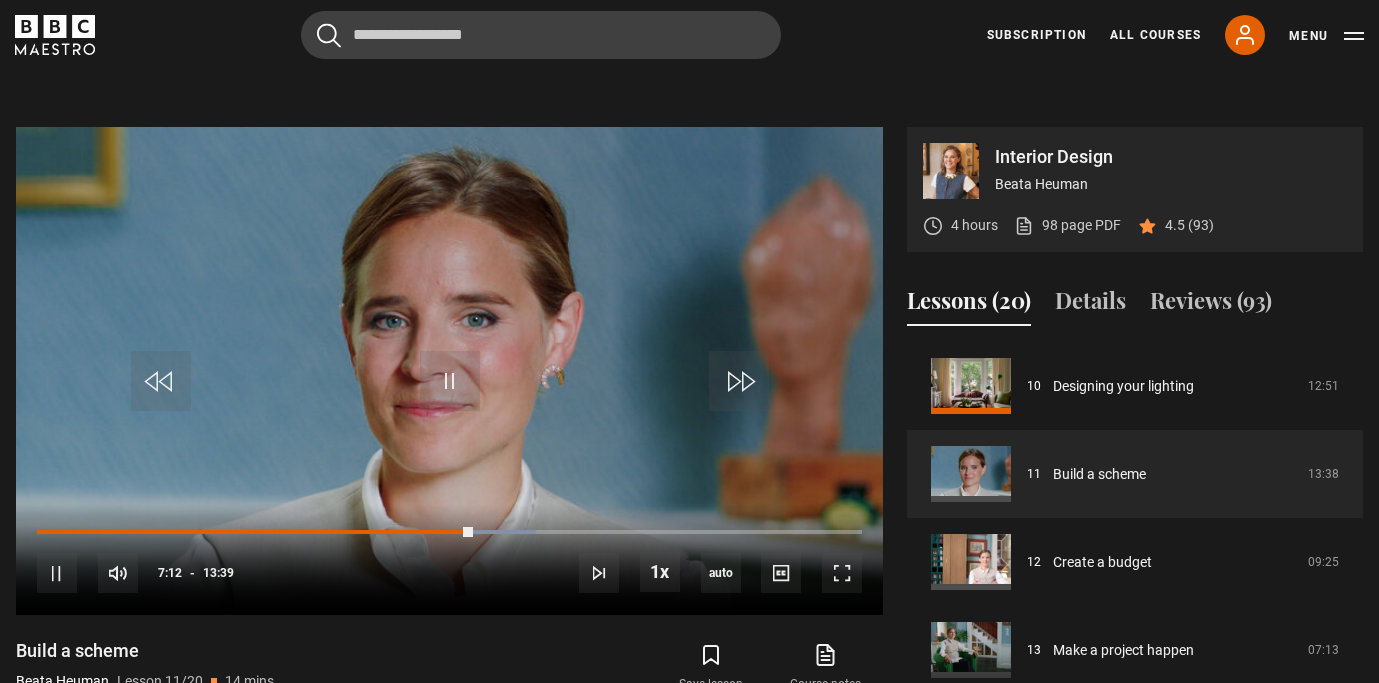 scroll, scrollTop: 830, scrollLeft: 0, axis: vertical 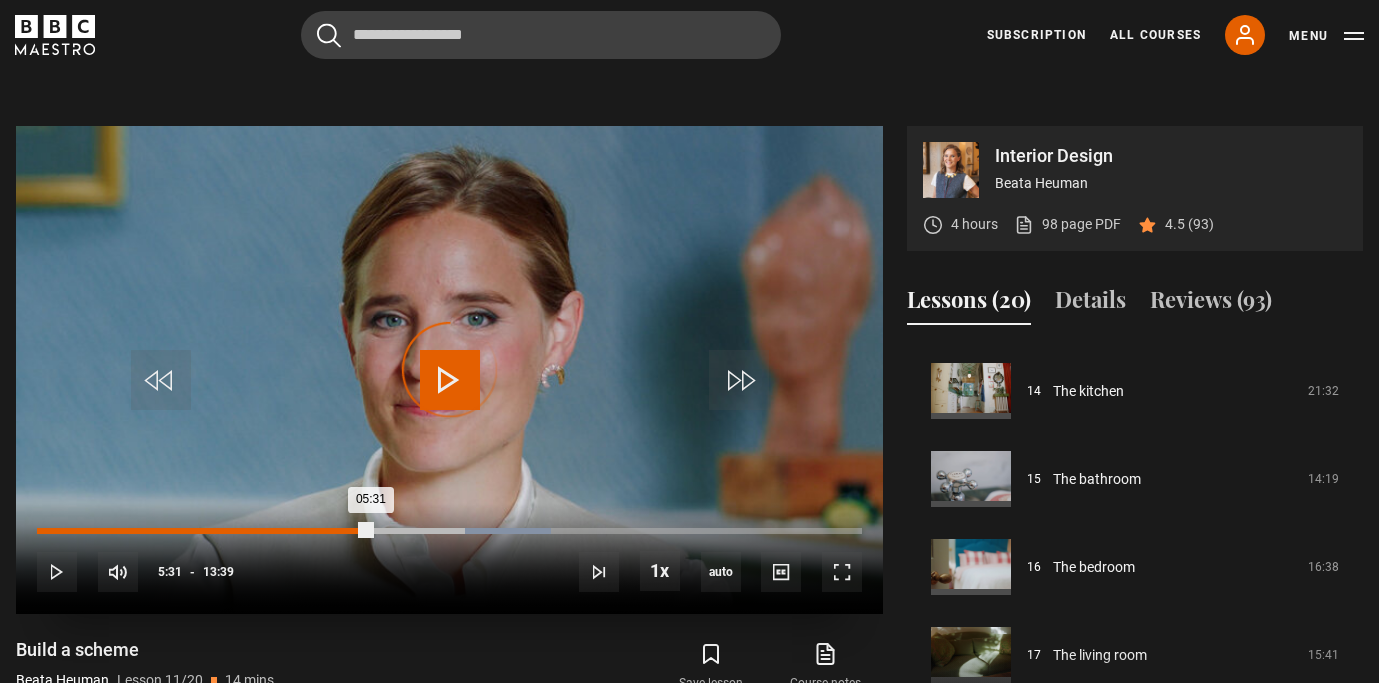 click on "Loaded :  62.27% 05:31 05:31" at bounding box center (449, 531) 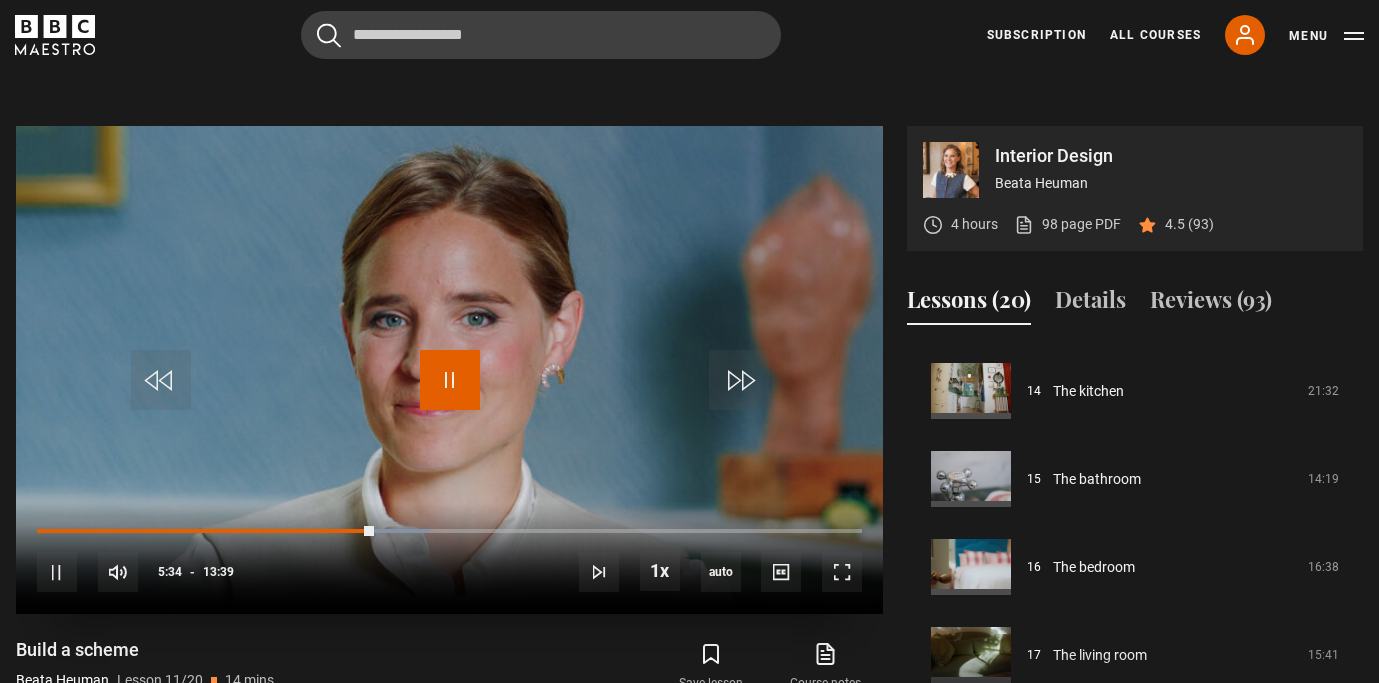 click at bounding box center [450, 380] 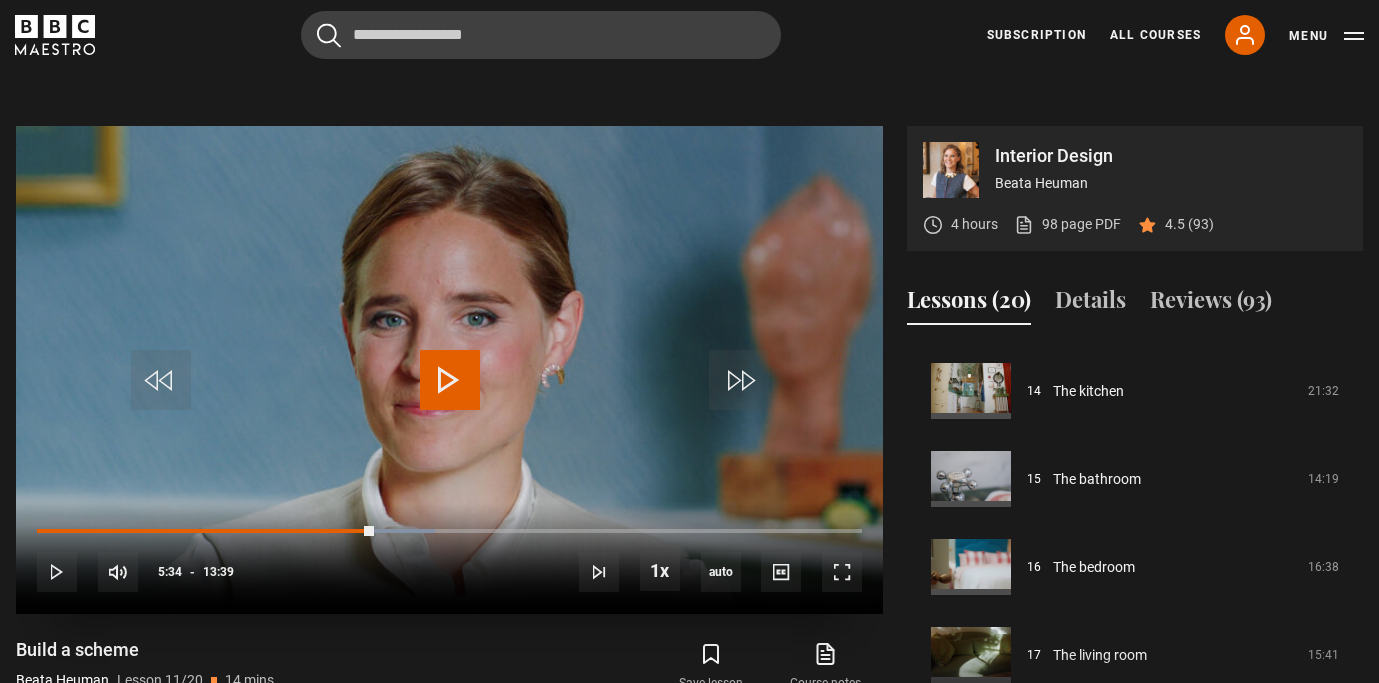 click at bounding box center (450, 380) 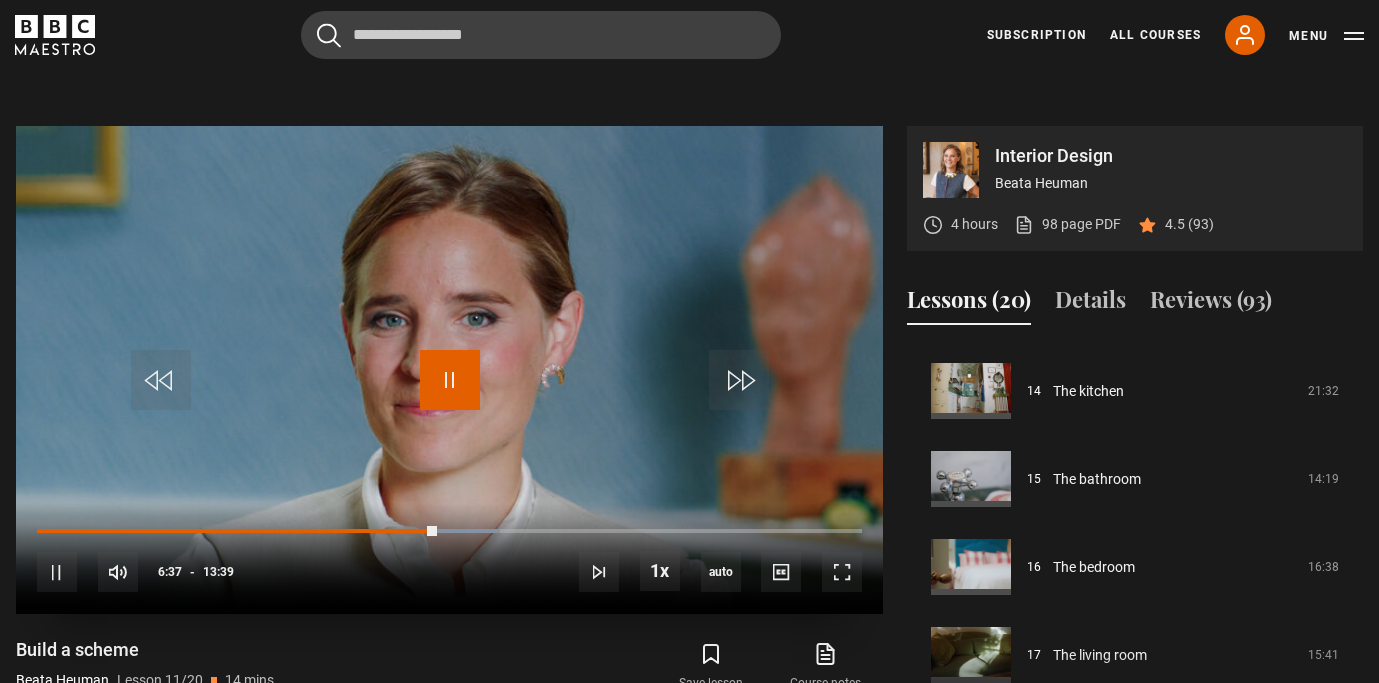click at bounding box center [450, 380] 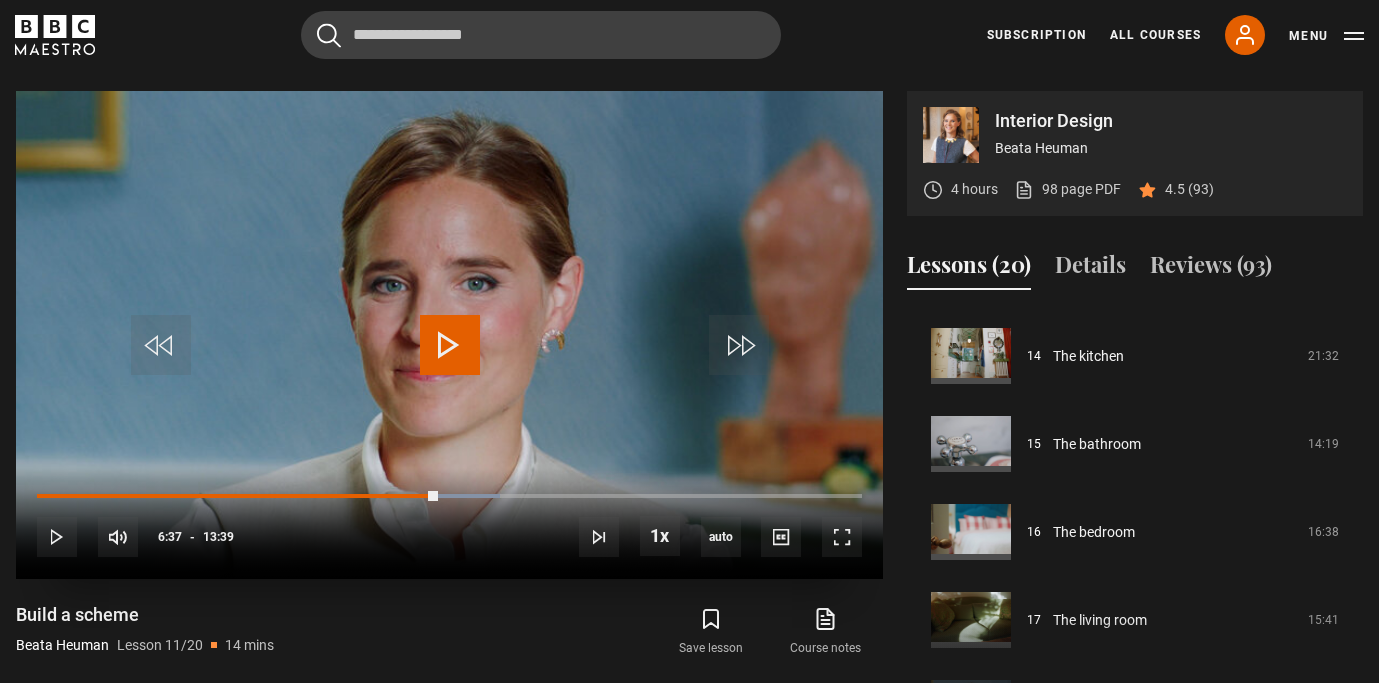 scroll, scrollTop: 867, scrollLeft: 0, axis: vertical 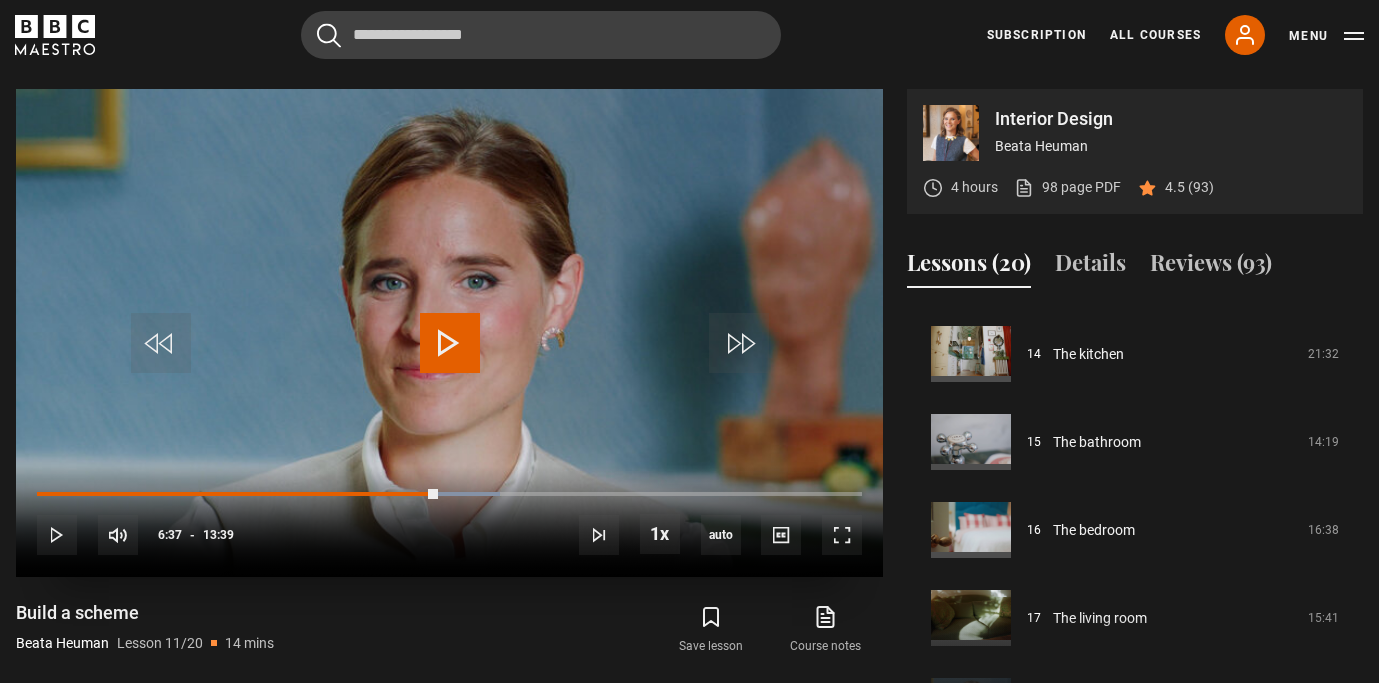 click at bounding box center [450, 343] 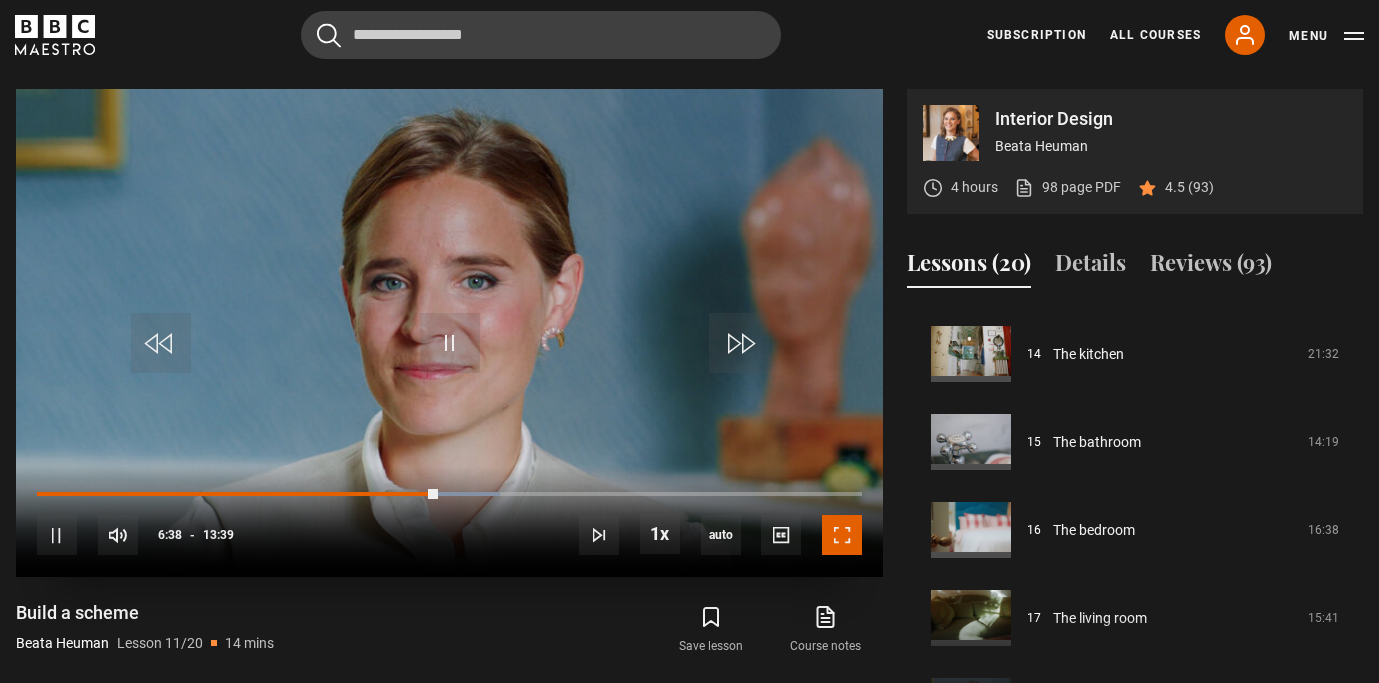 click at bounding box center [842, 535] 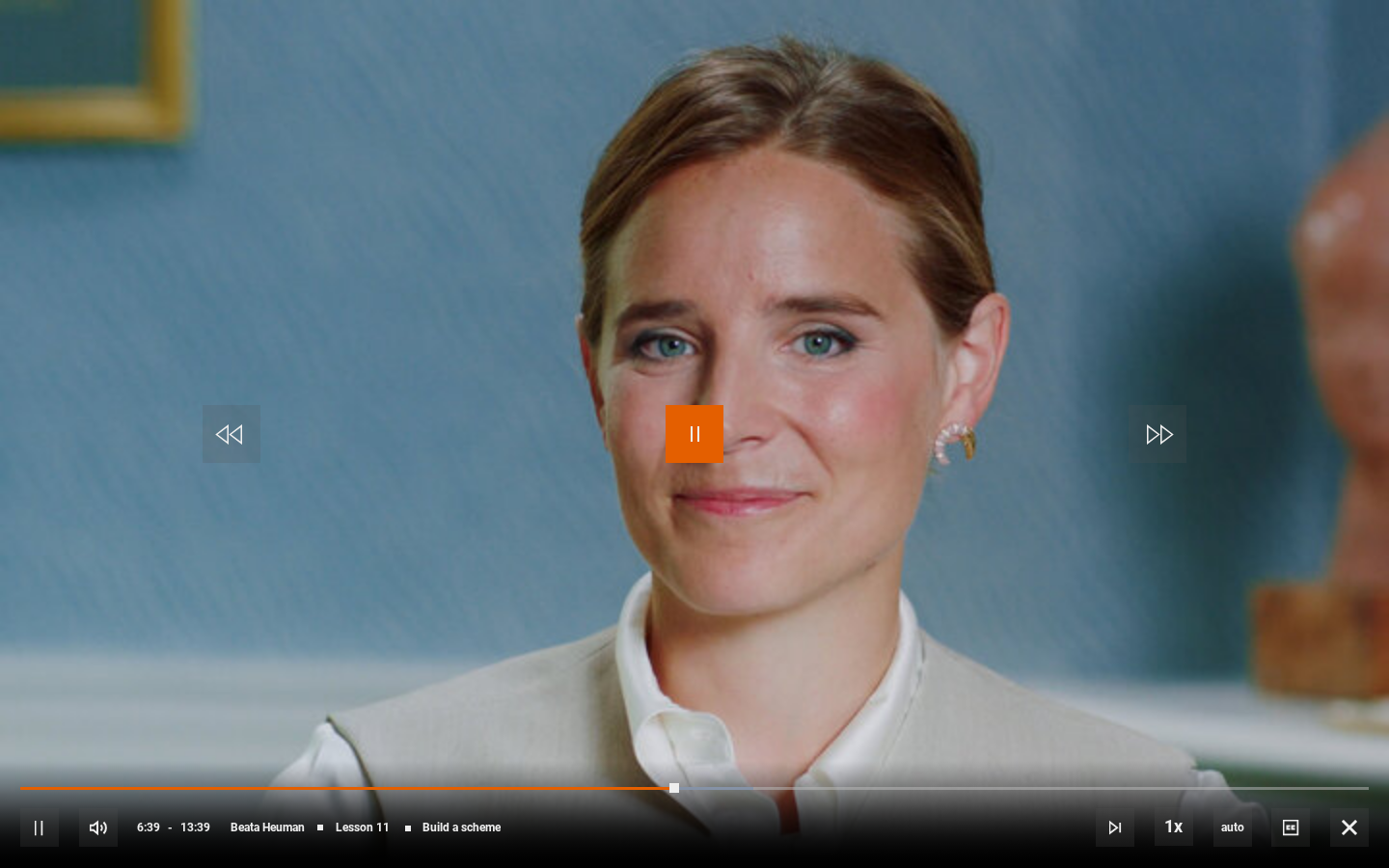 click at bounding box center [694, 434] 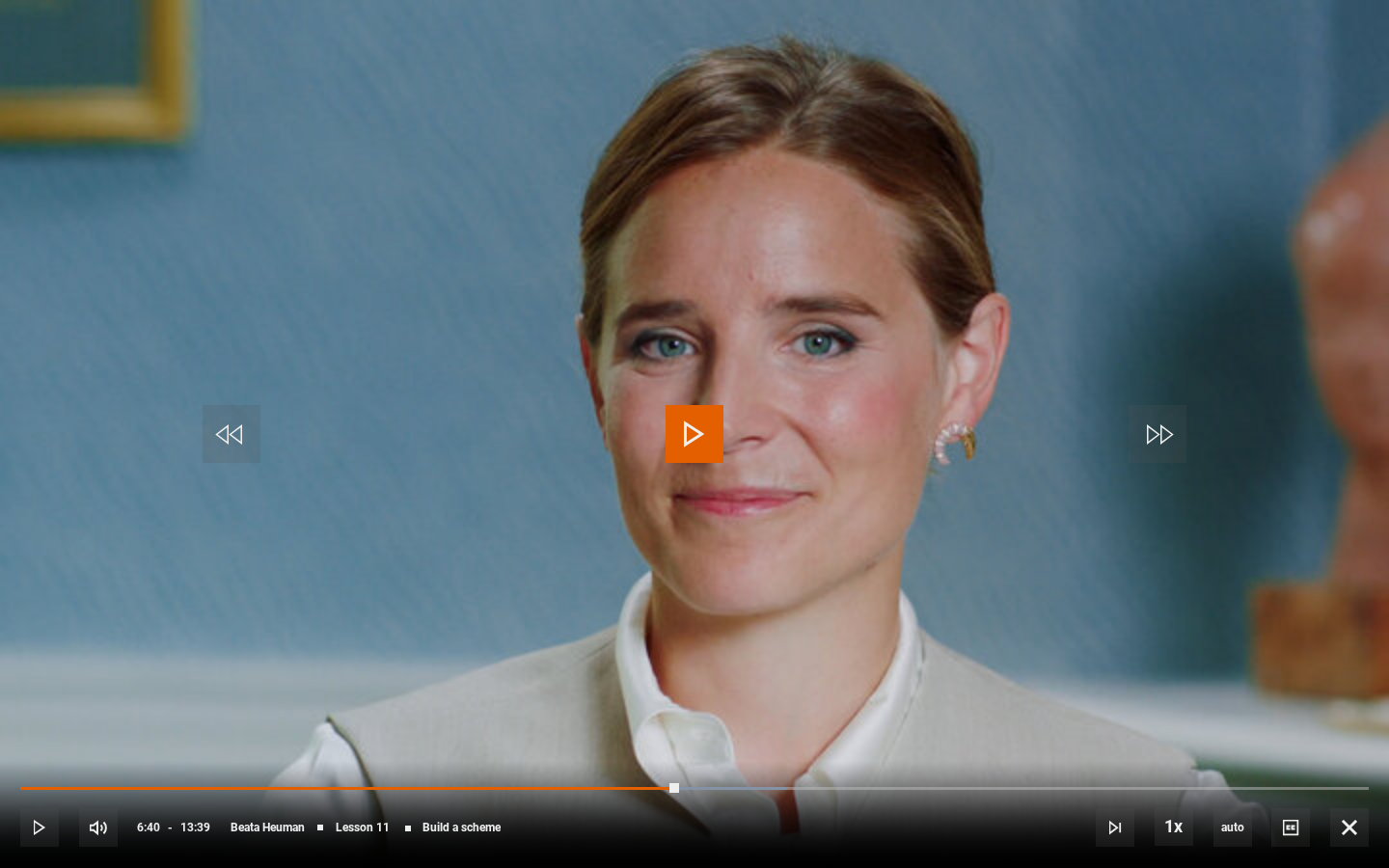 click at bounding box center [694, 434] 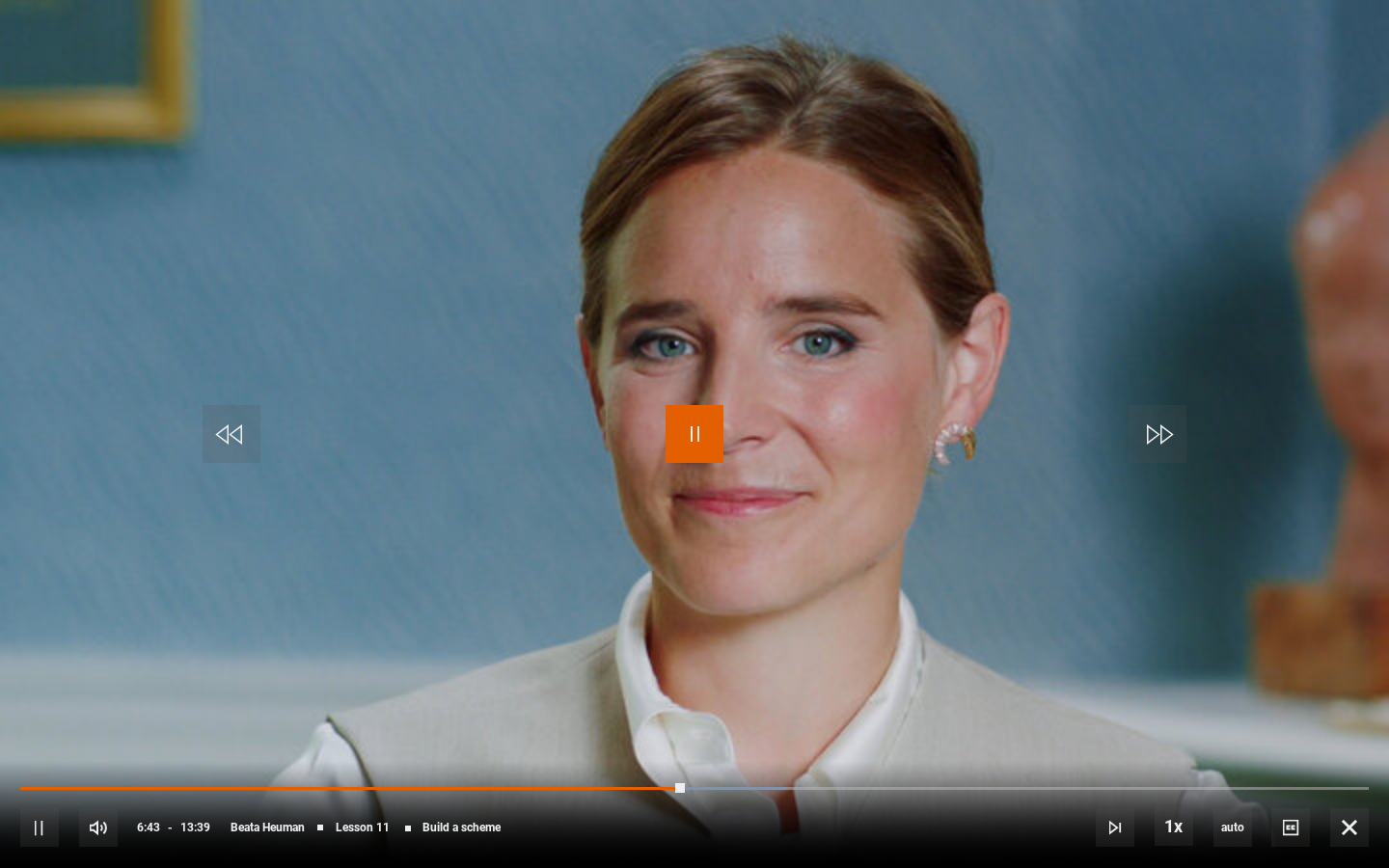 click at bounding box center (694, 434) 